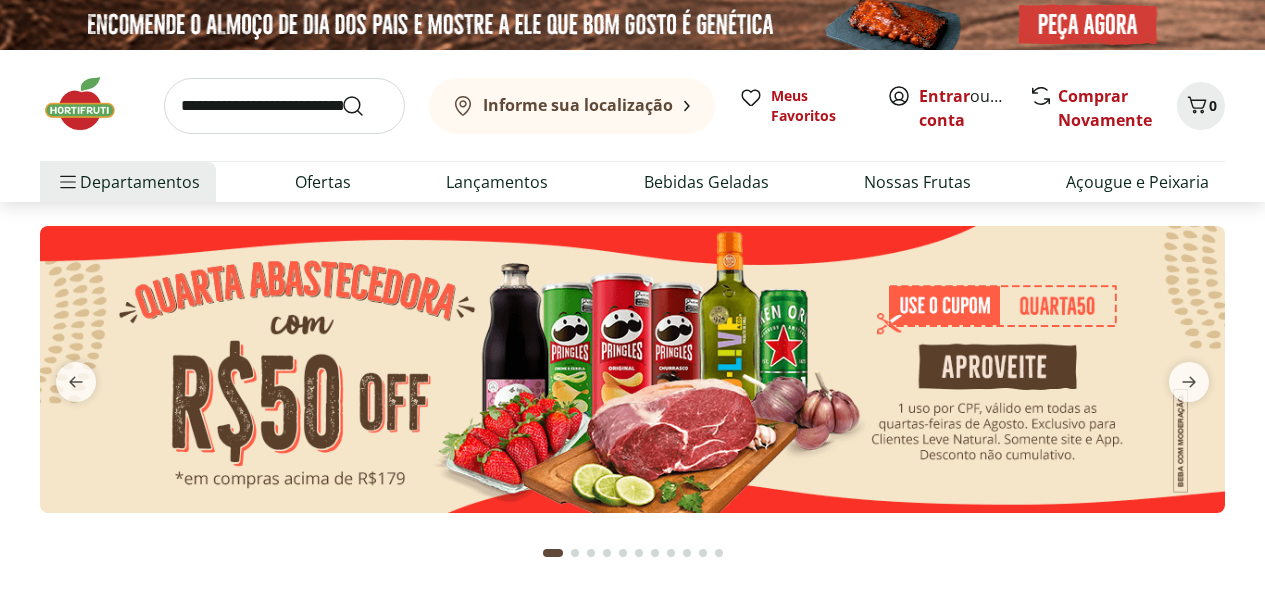 scroll, scrollTop: 0, scrollLeft: 0, axis: both 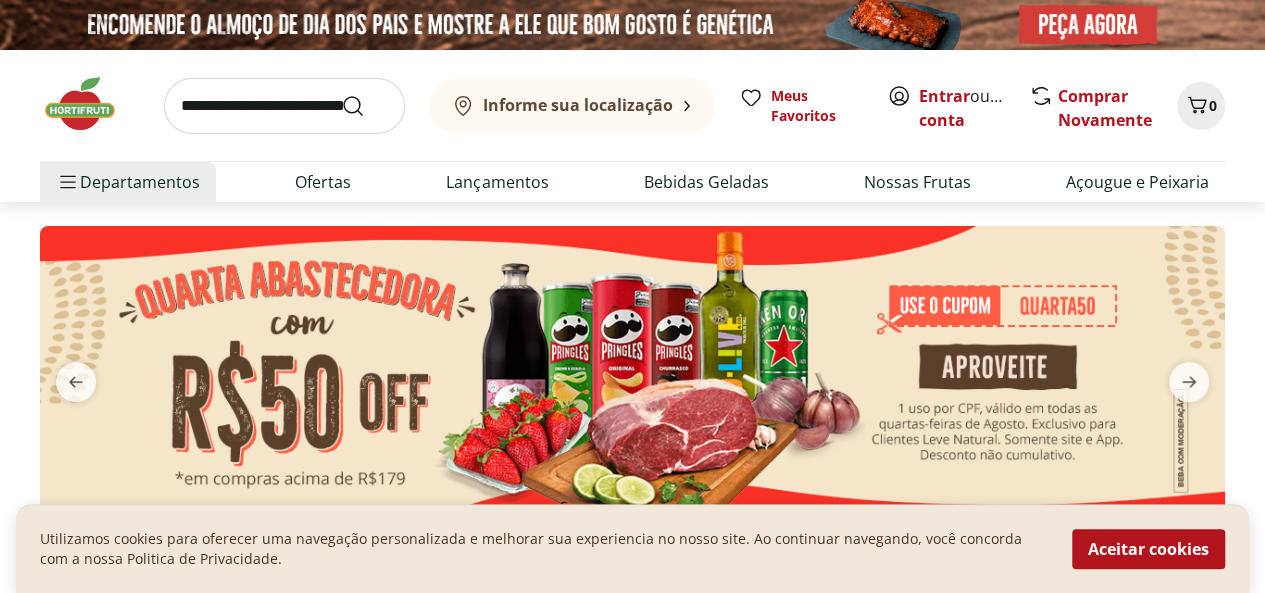 drag, startPoint x: 1166, startPoint y: 554, endPoint x: 1153, endPoint y: 550, distance: 13.601471 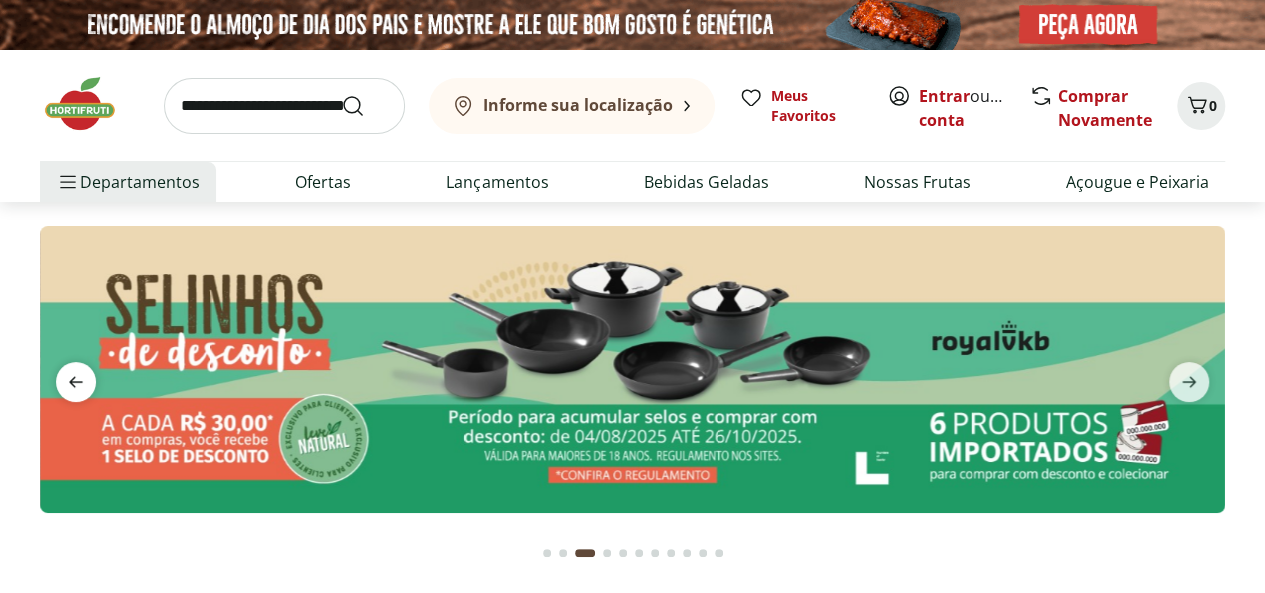 click at bounding box center (76, 382) 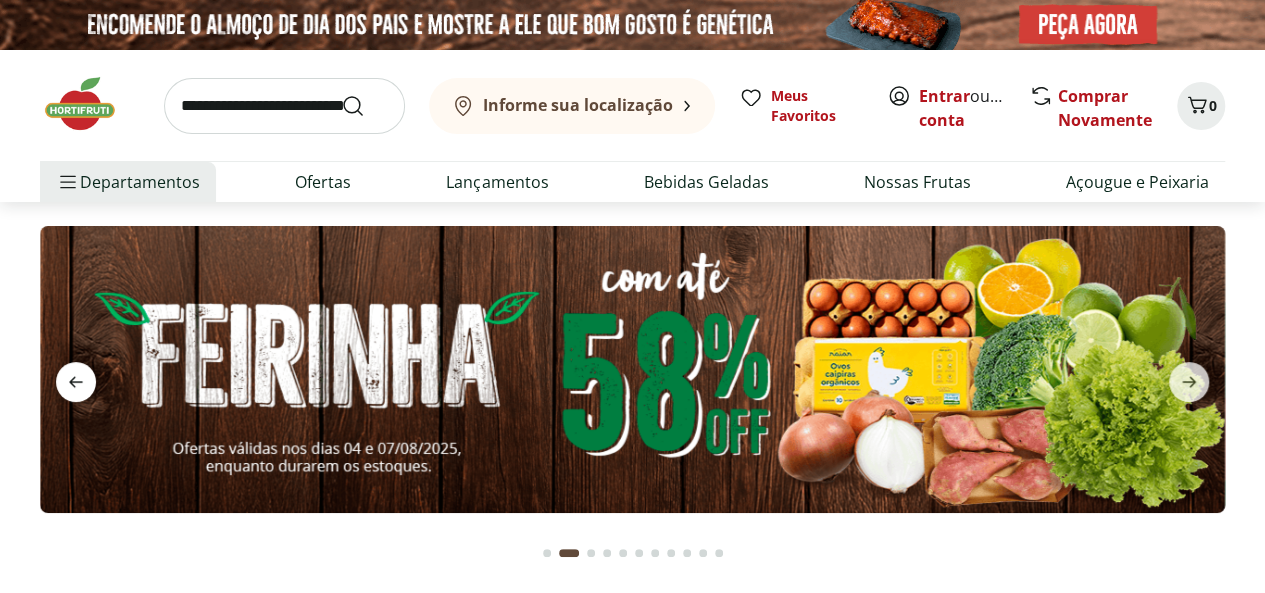 click at bounding box center (76, 382) 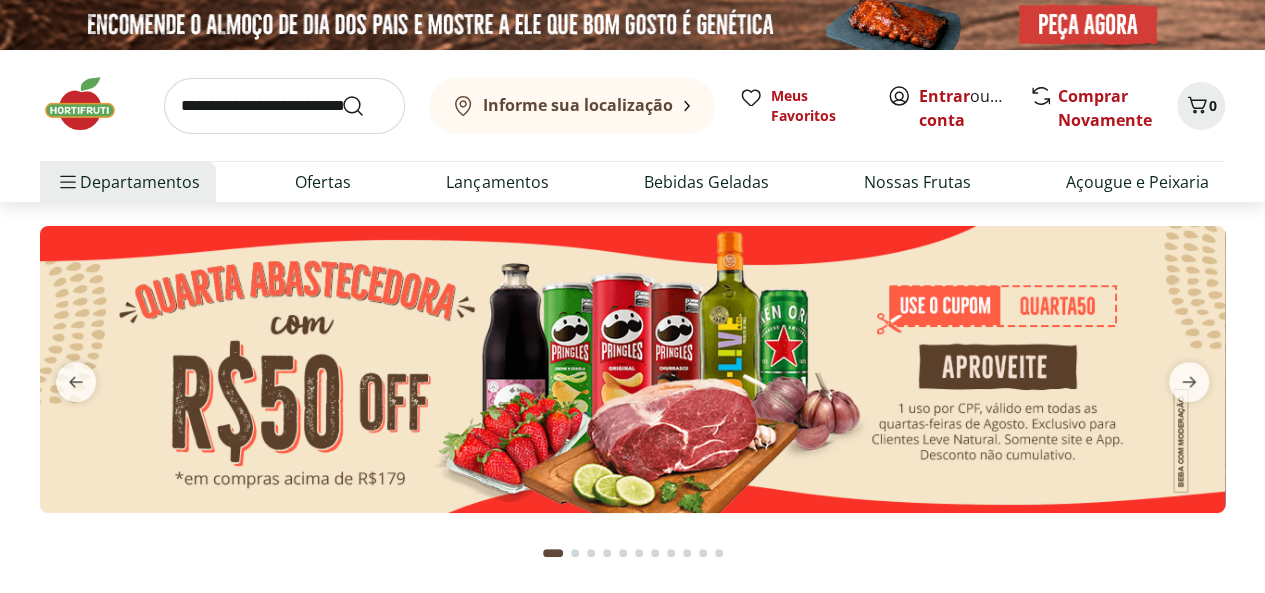 click at bounding box center [632, 369] 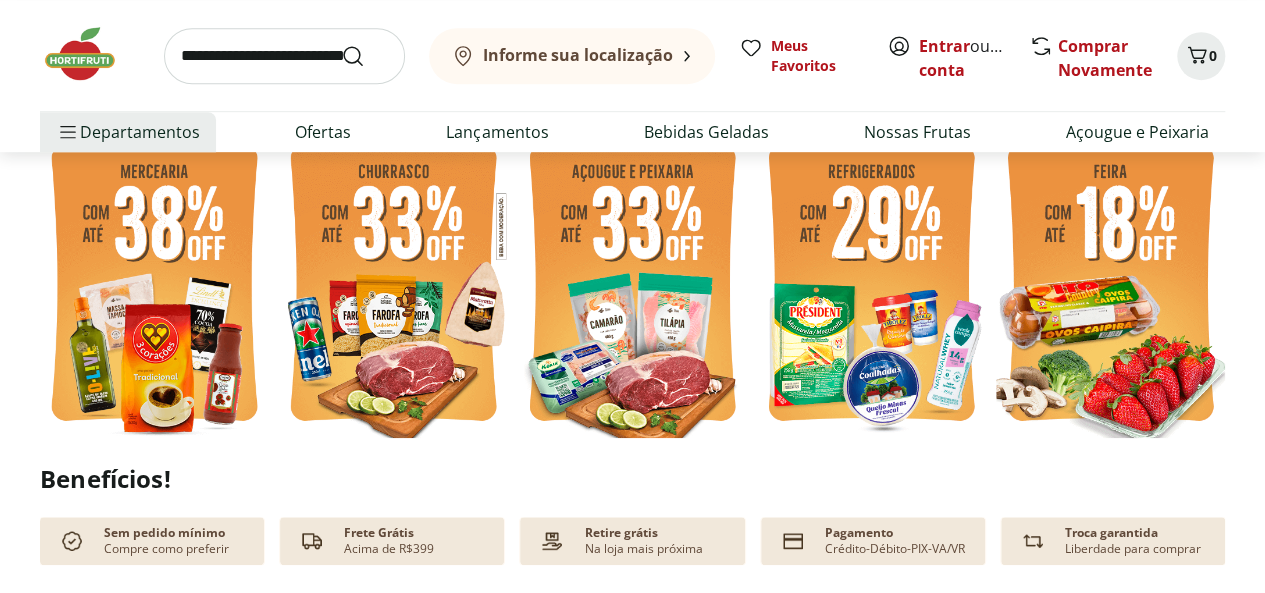 scroll, scrollTop: 200, scrollLeft: 0, axis: vertical 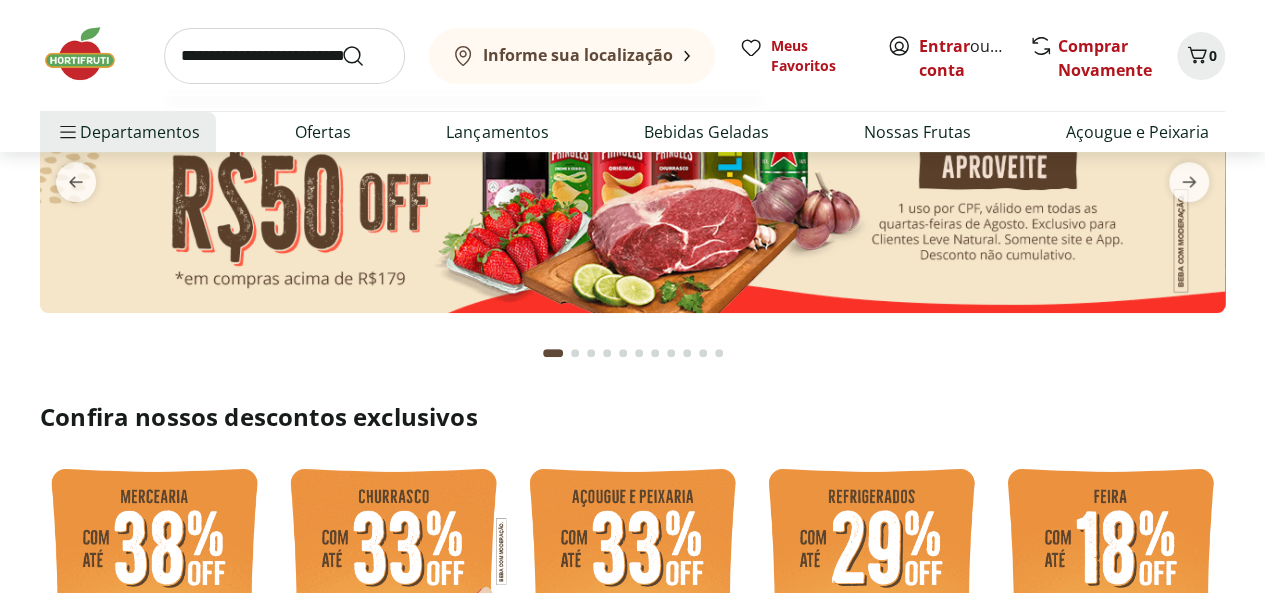 click at bounding box center (284, 56) 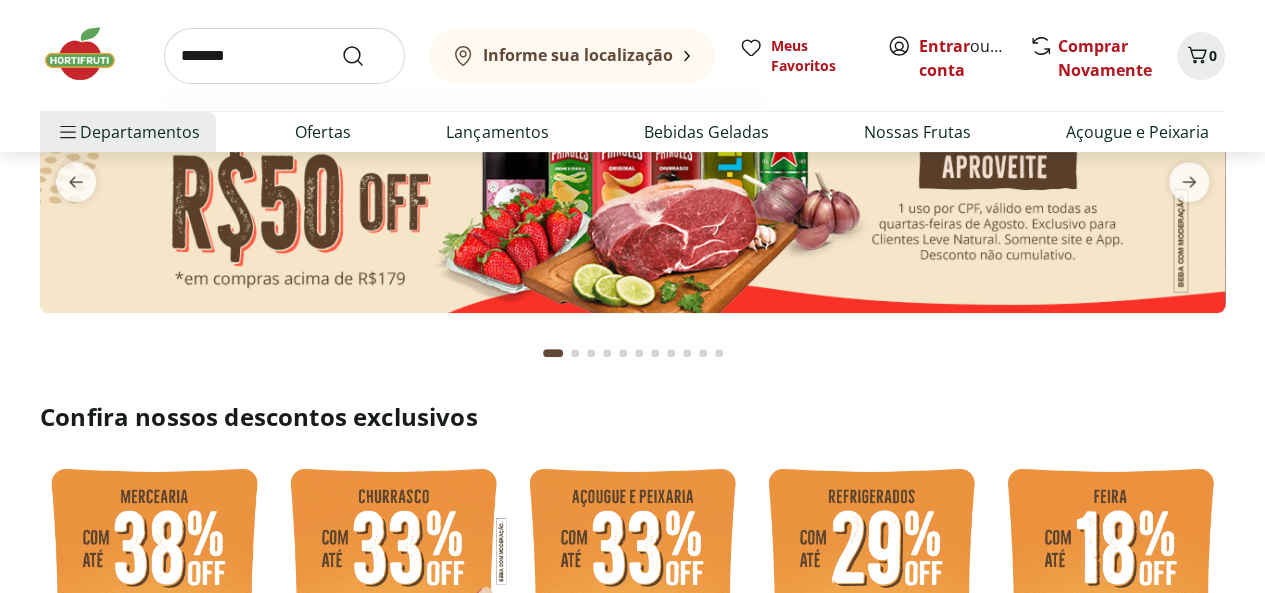 type on "*******" 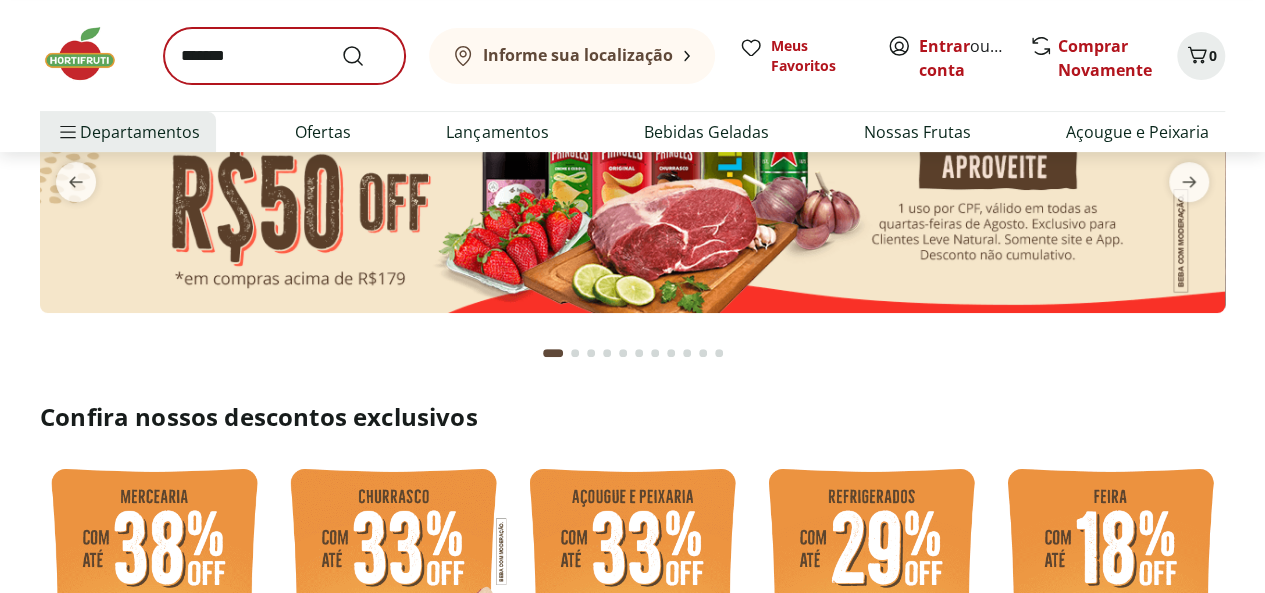 scroll, scrollTop: 0, scrollLeft: 0, axis: both 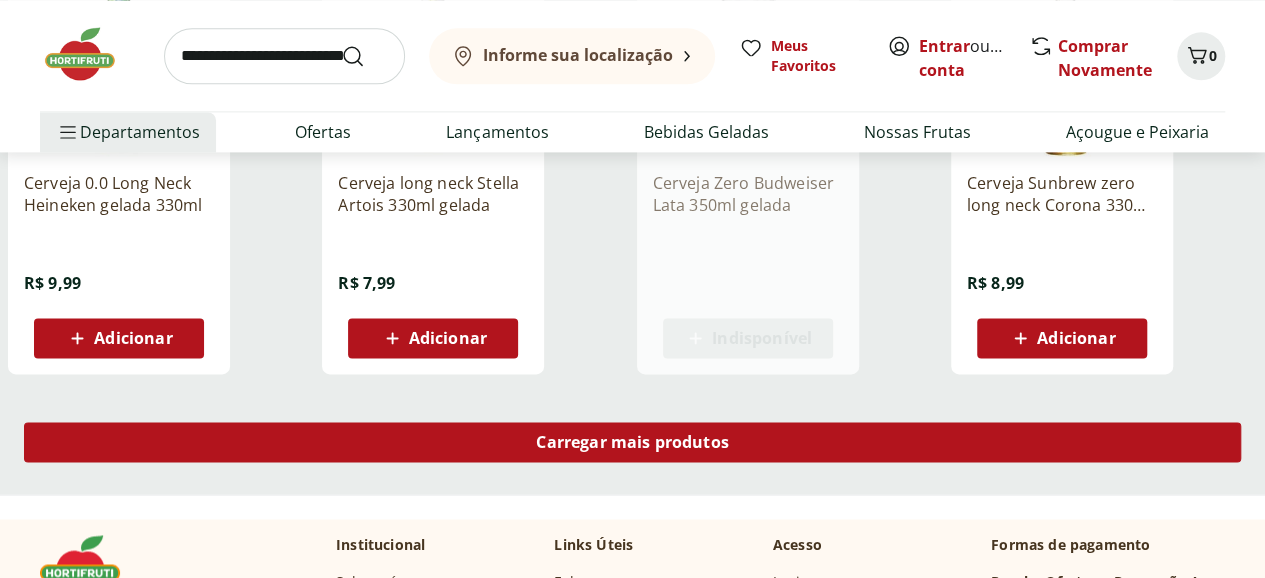 click on "Carregar mais produtos" at bounding box center (632, 442) 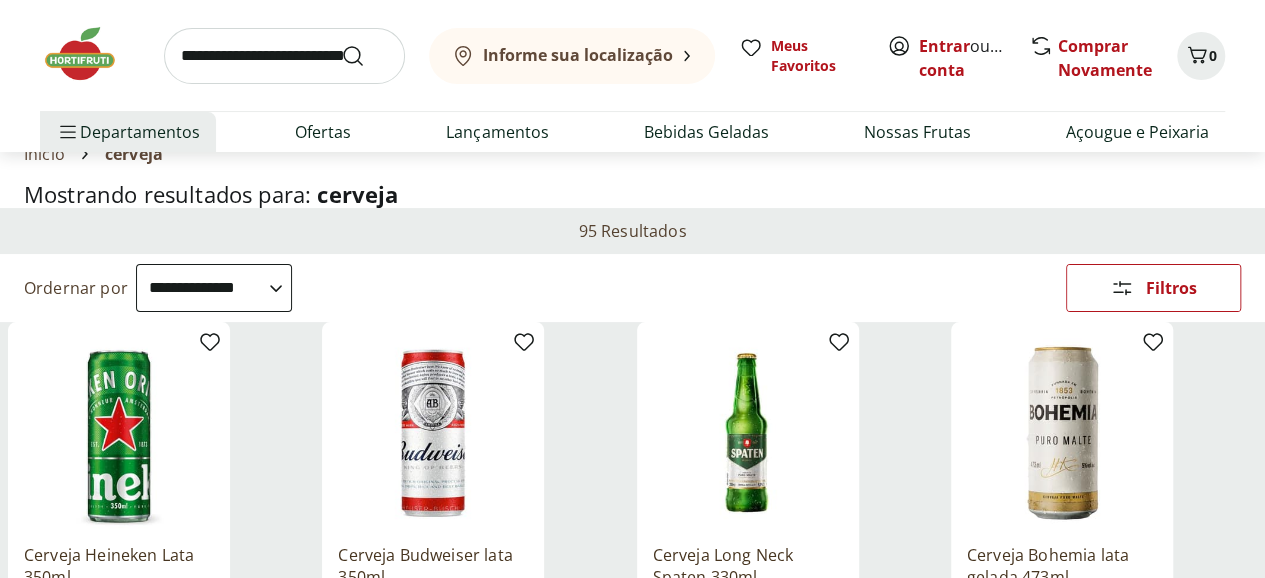 scroll, scrollTop: 0, scrollLeft: 0, axis: both 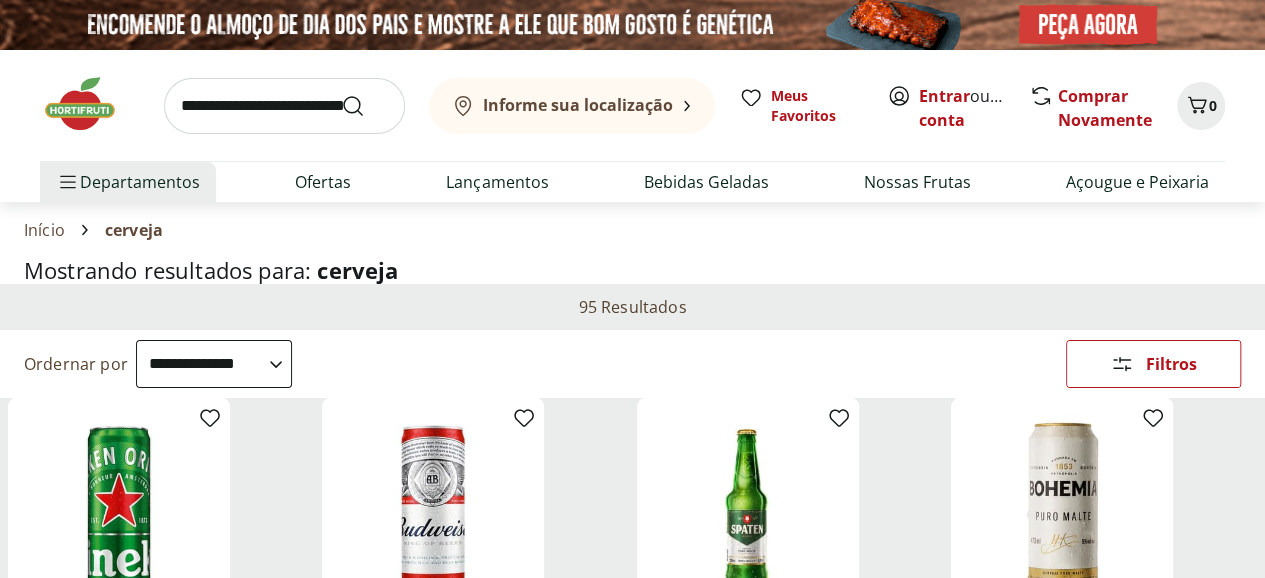 click on "**********" at bounding box center [214, 364] 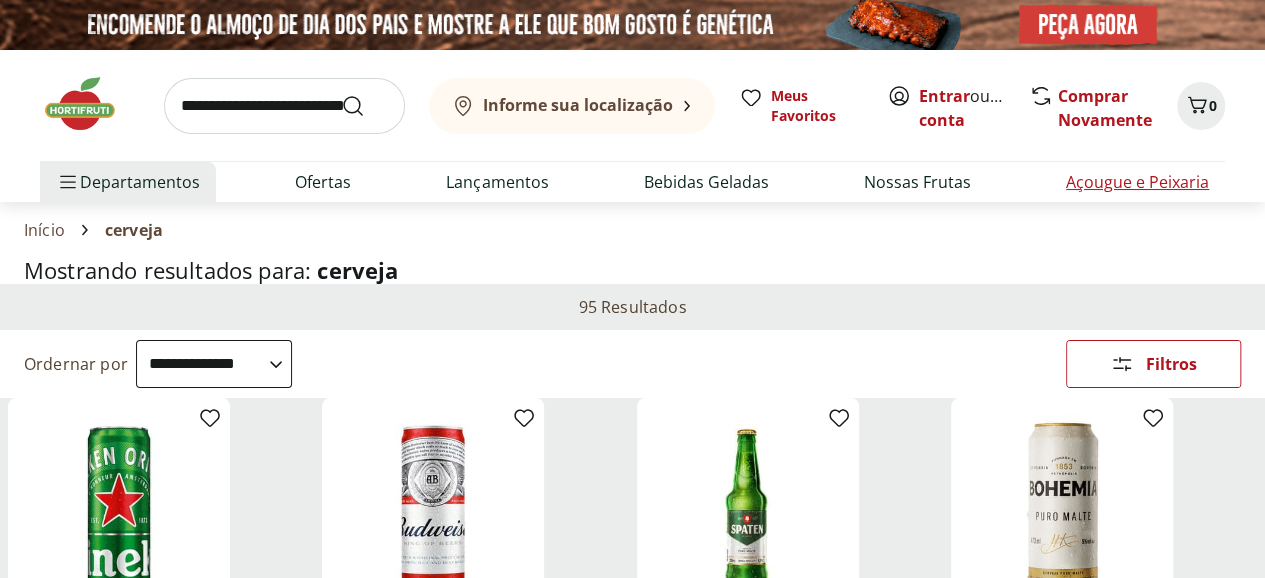 select on "**********" 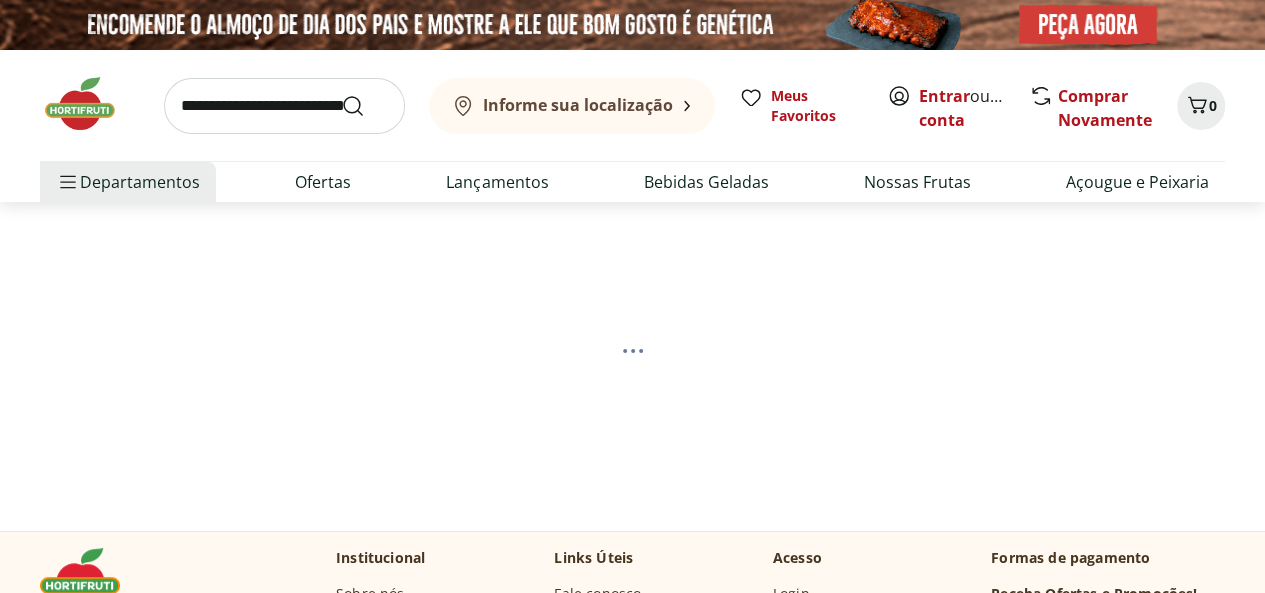 select on "*********" 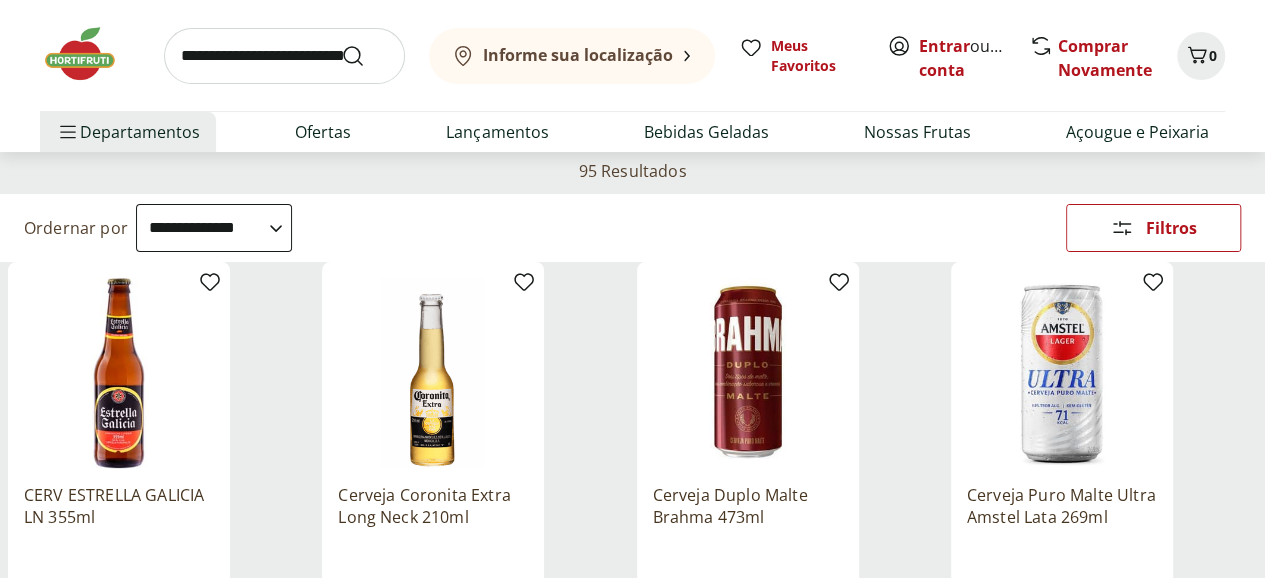 scroll, scrollTop: 200, scrollLeft: 0, axis: vertical 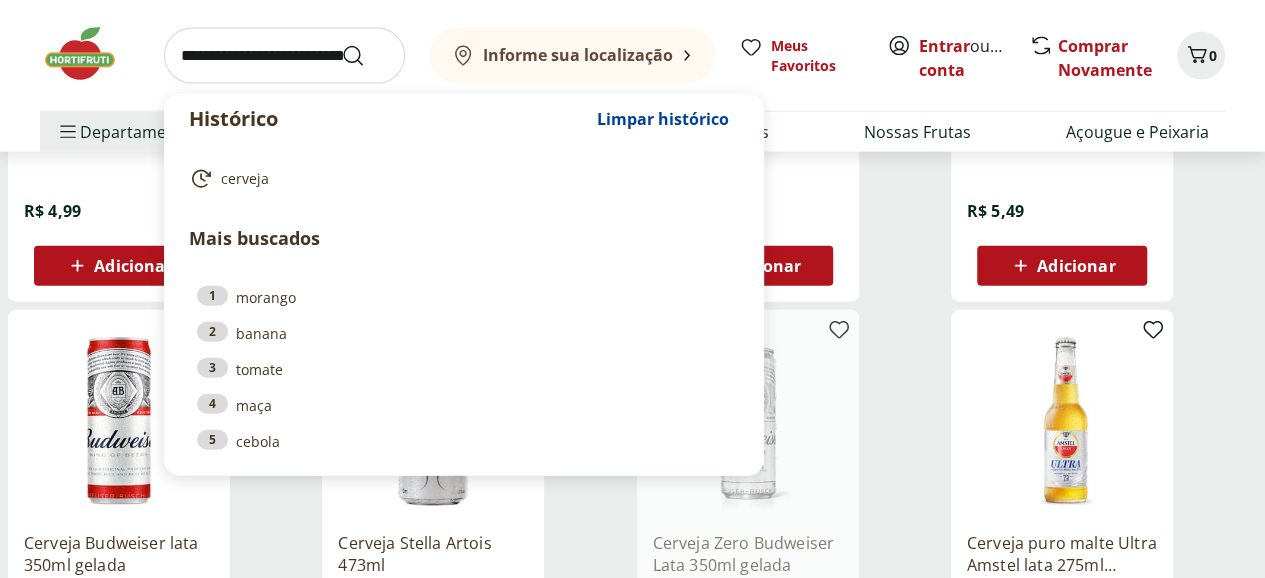 click at bounding box center (284, 56) 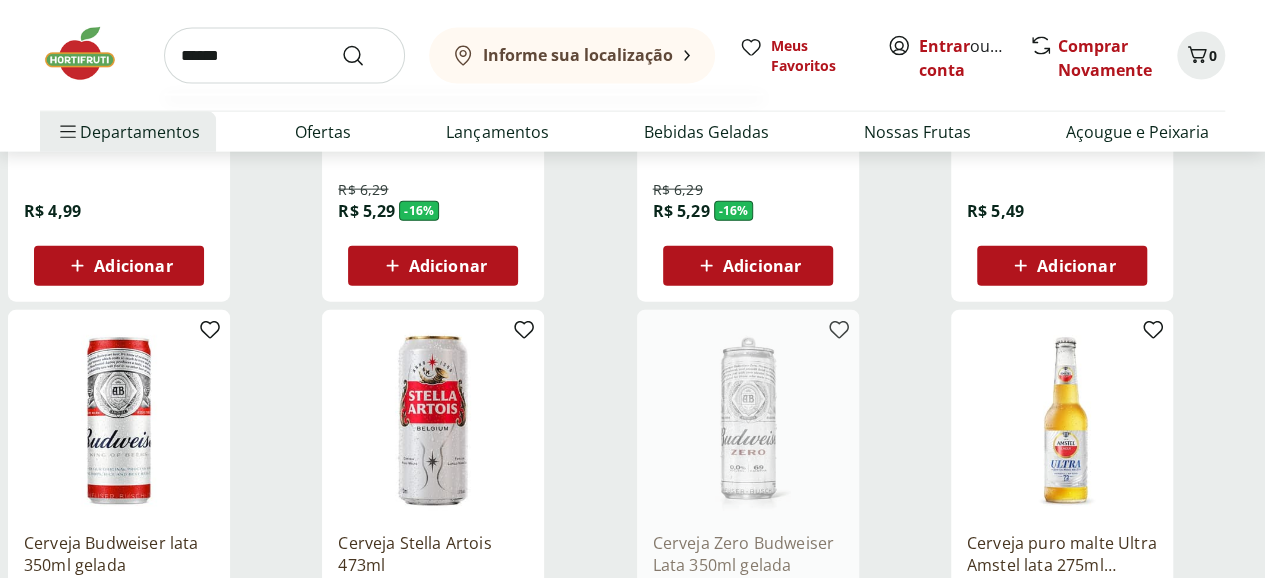 type on "******" 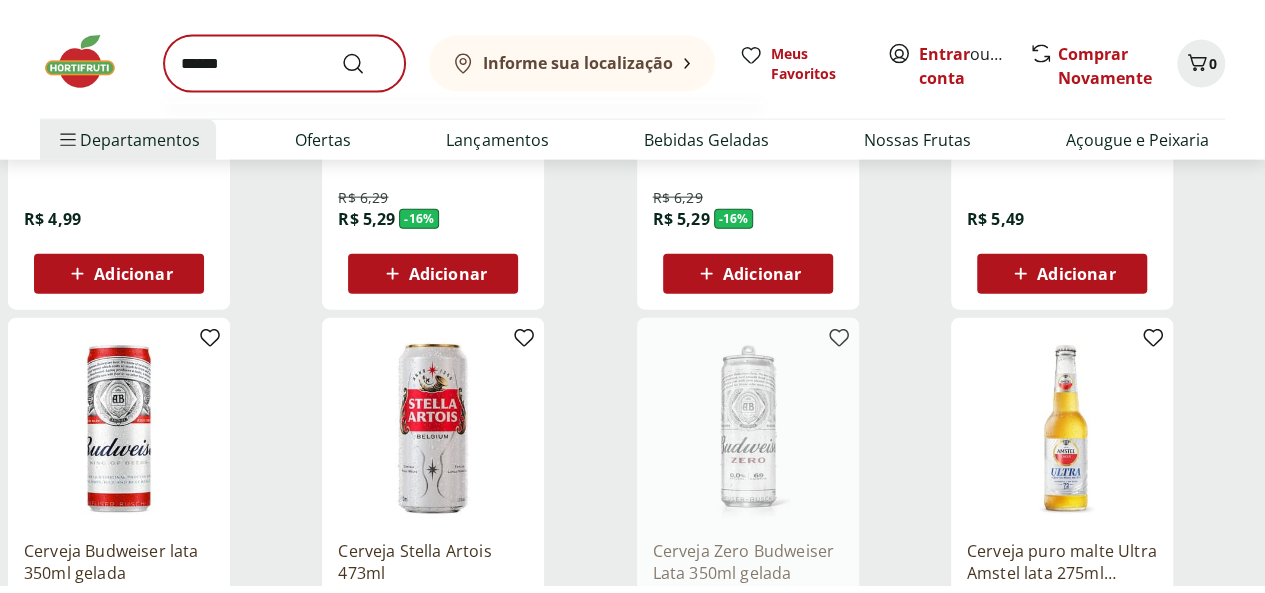 scroll, scrollTop: 0, scrollLeft: 0, axis: both 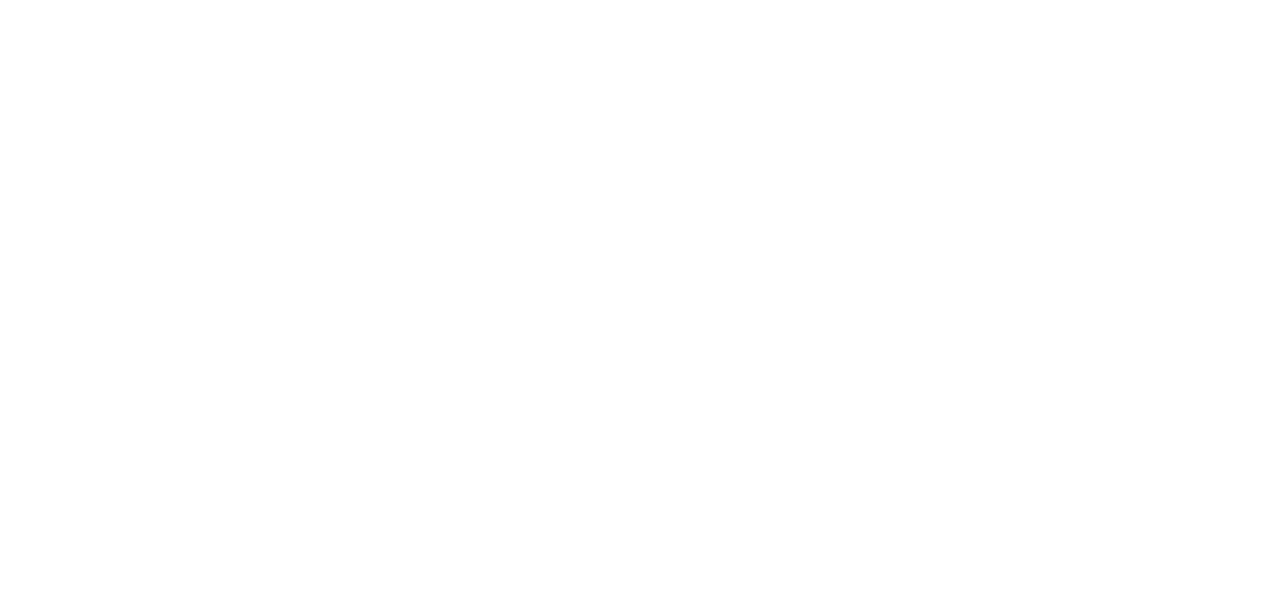 select on "**********" 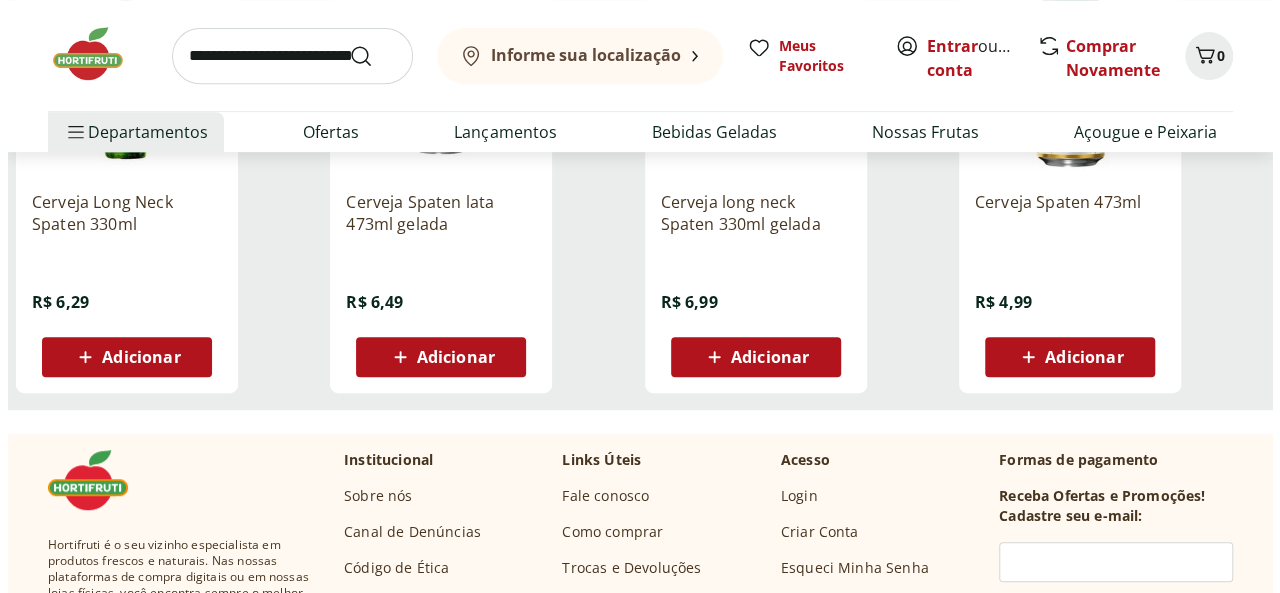 scroll, scrollTop: 400, scrollLeft: 0, axis: vertical 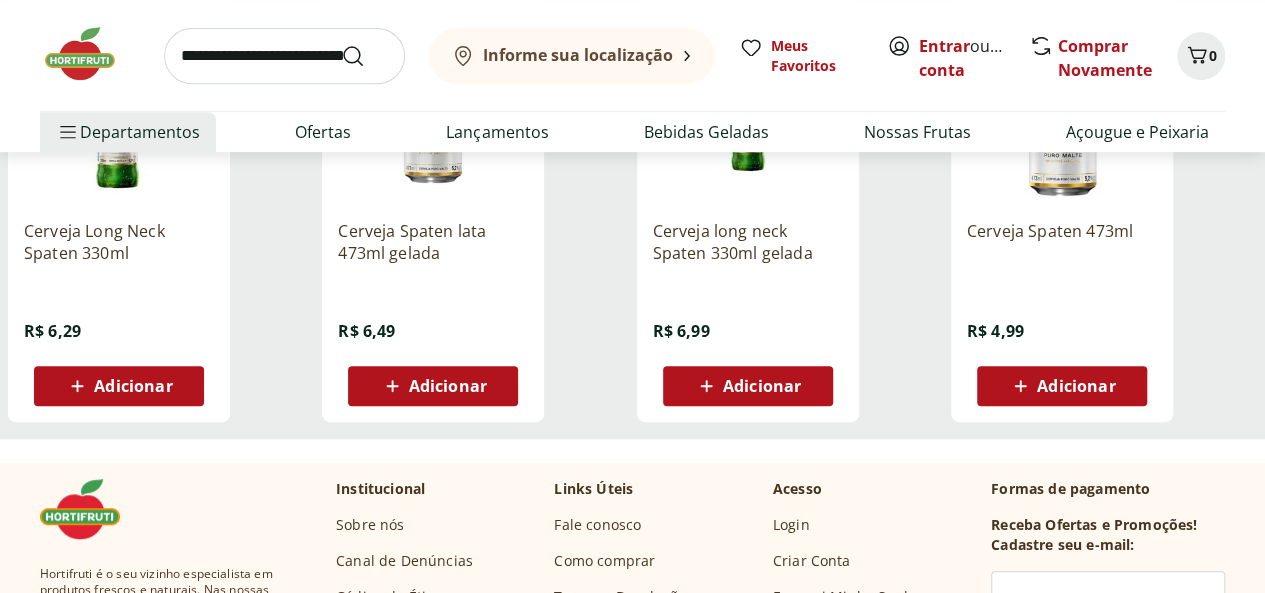 click on "Adicionar" at bounding box center (1062, 386) 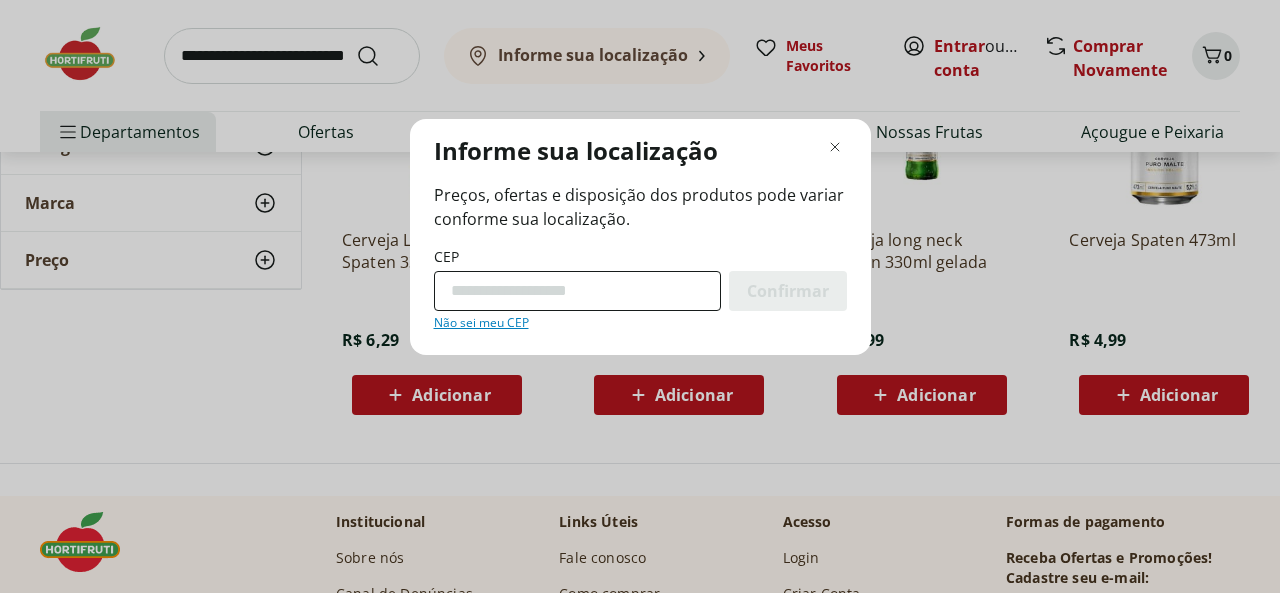 click on "CEP" at bounding box center [577, 291] 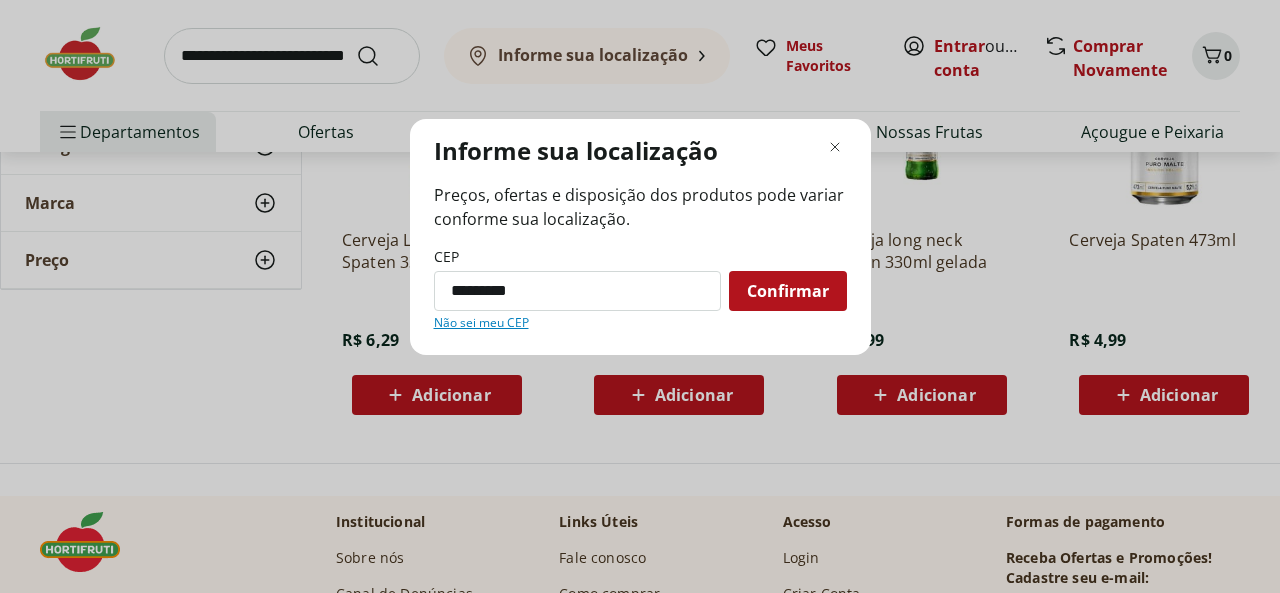 click on "Confirmar" at bounding box center (788, 291) 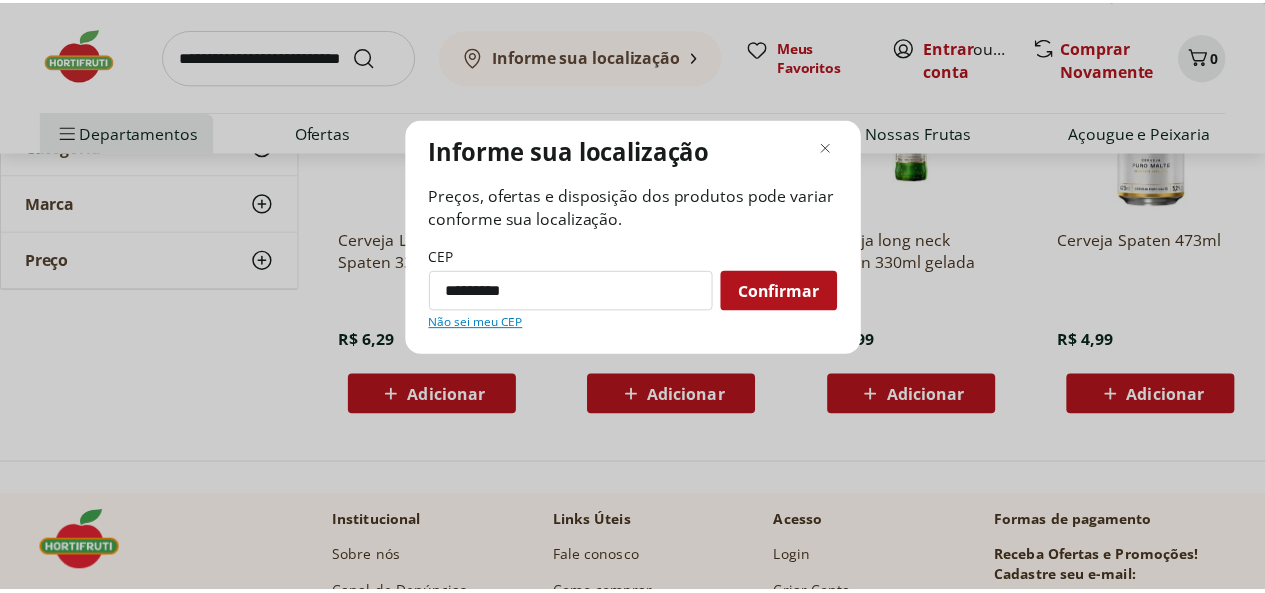 scroll, scrollTop: 198, scrollLeft: 0, axis: vertical 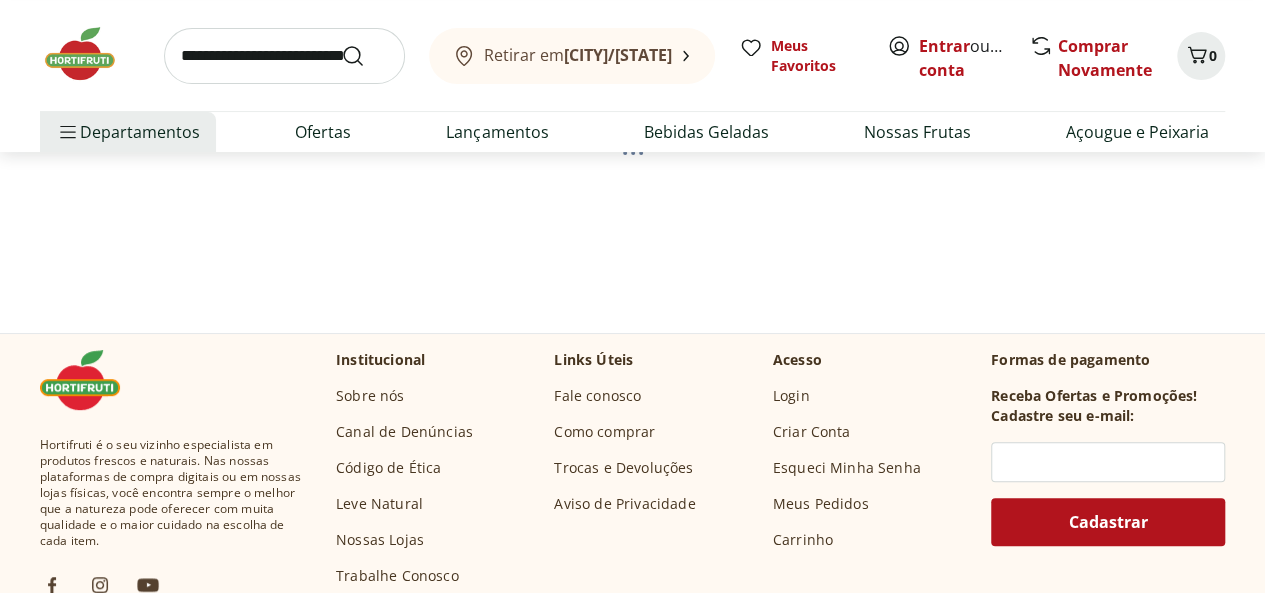 select on "**********" 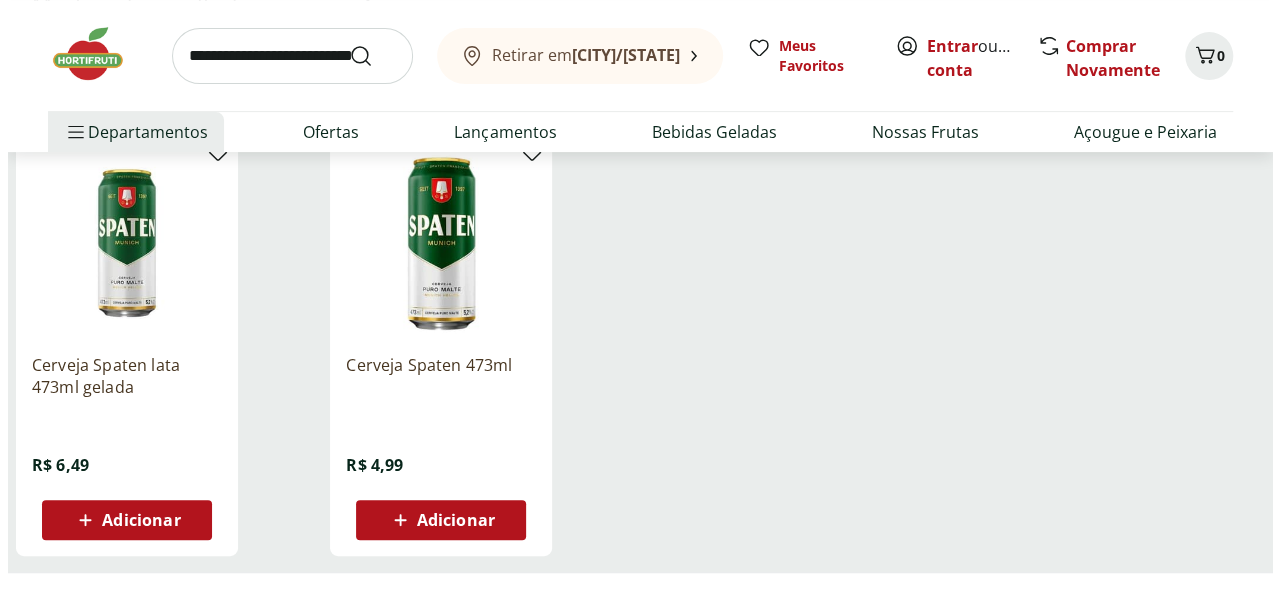 scroll, scrollTop: 298, scrollLeft: 0, axis: vertical 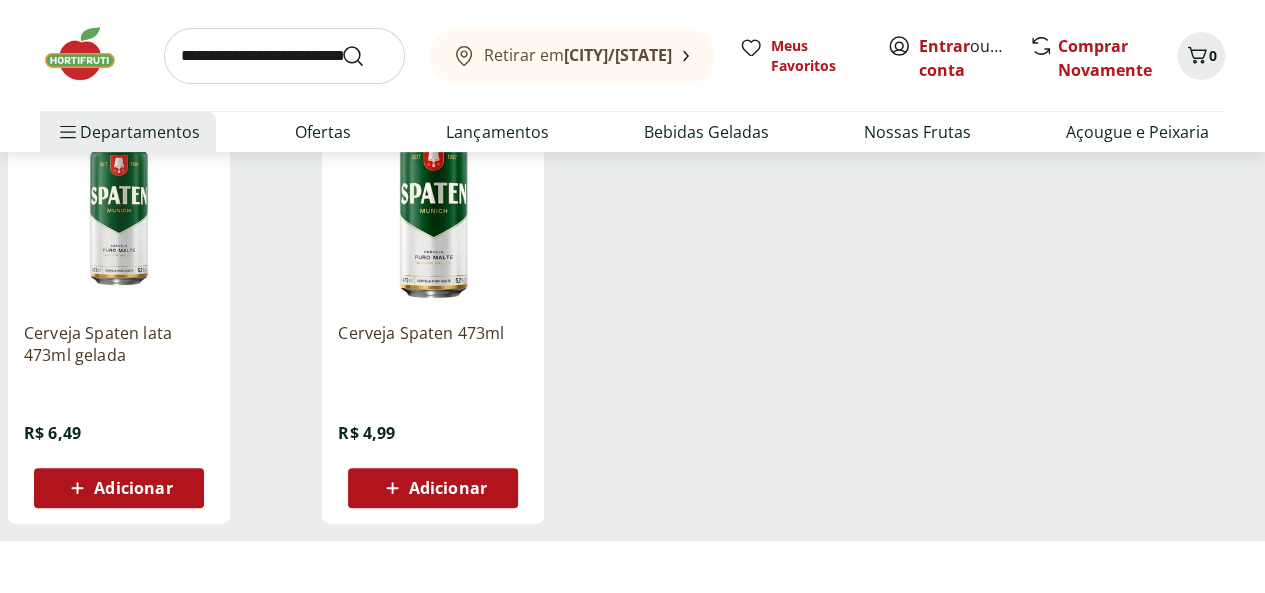 click on "Adicionar" at bounding box center (448, 488) 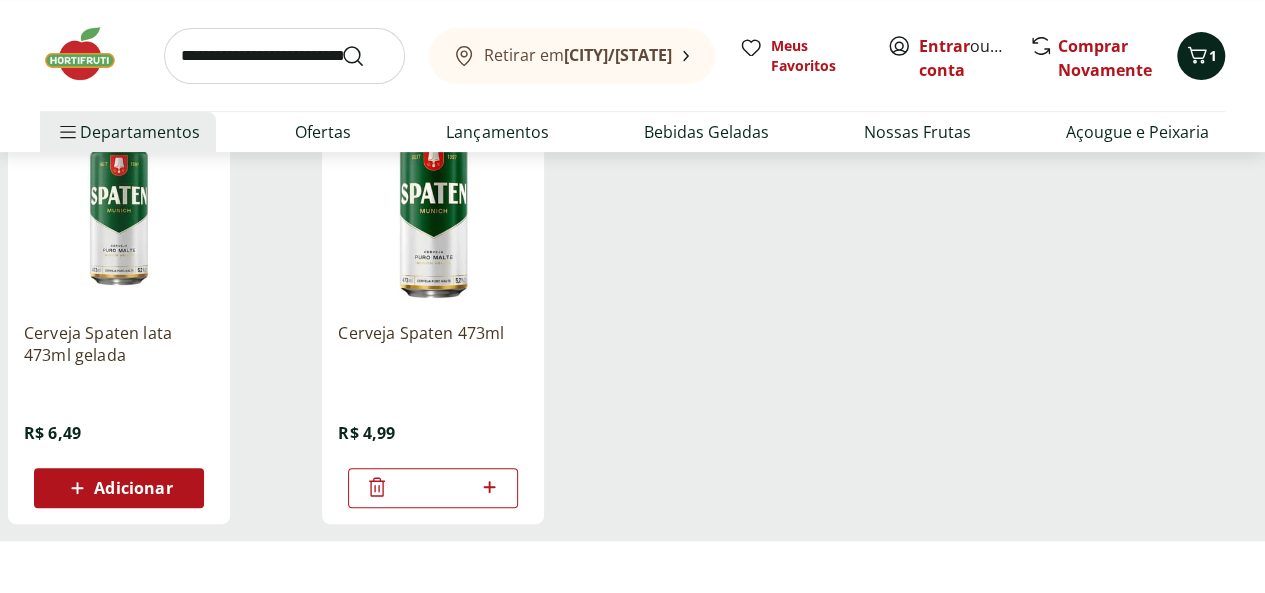 click 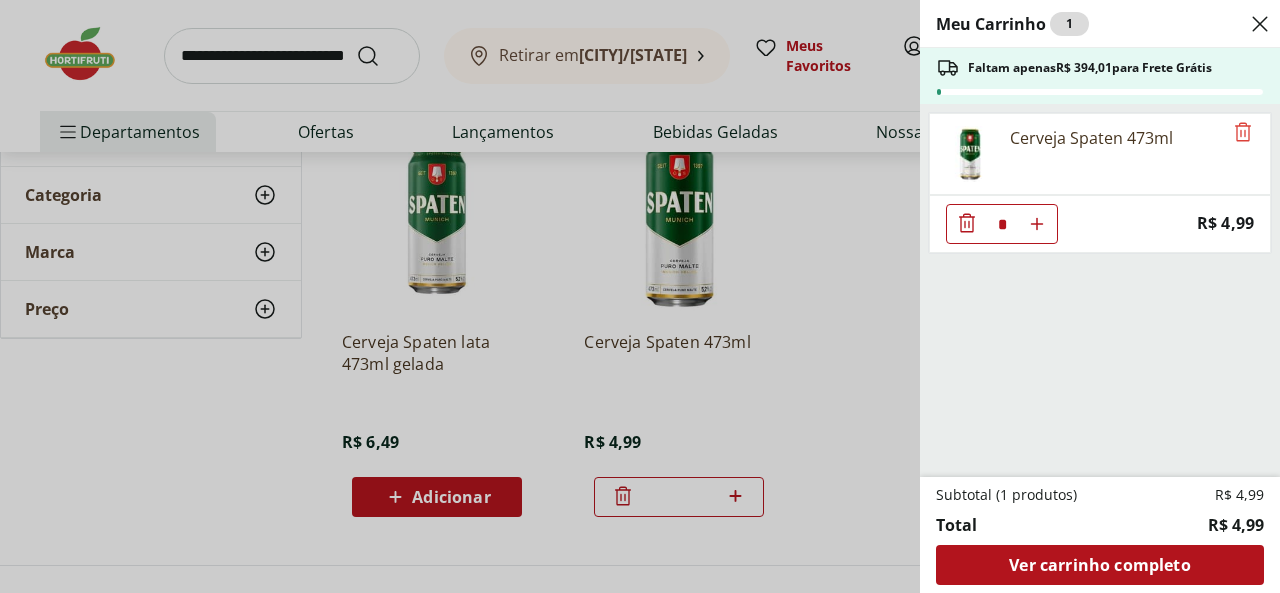 click on "*" at bounding box center [1002, 224] 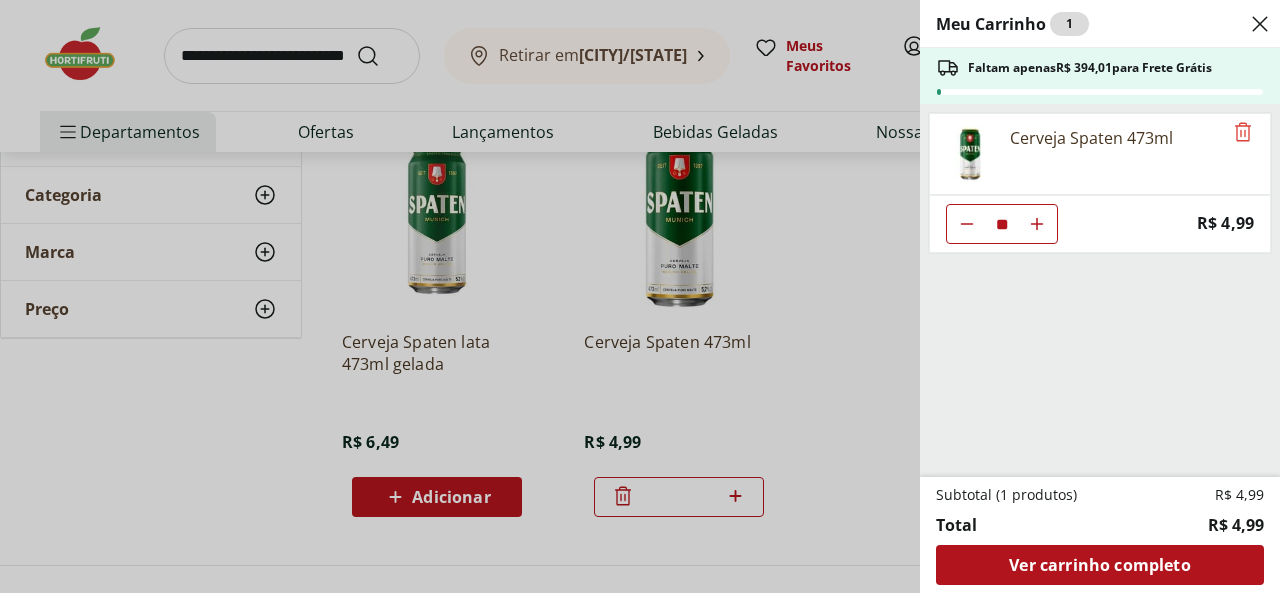 type on "**" 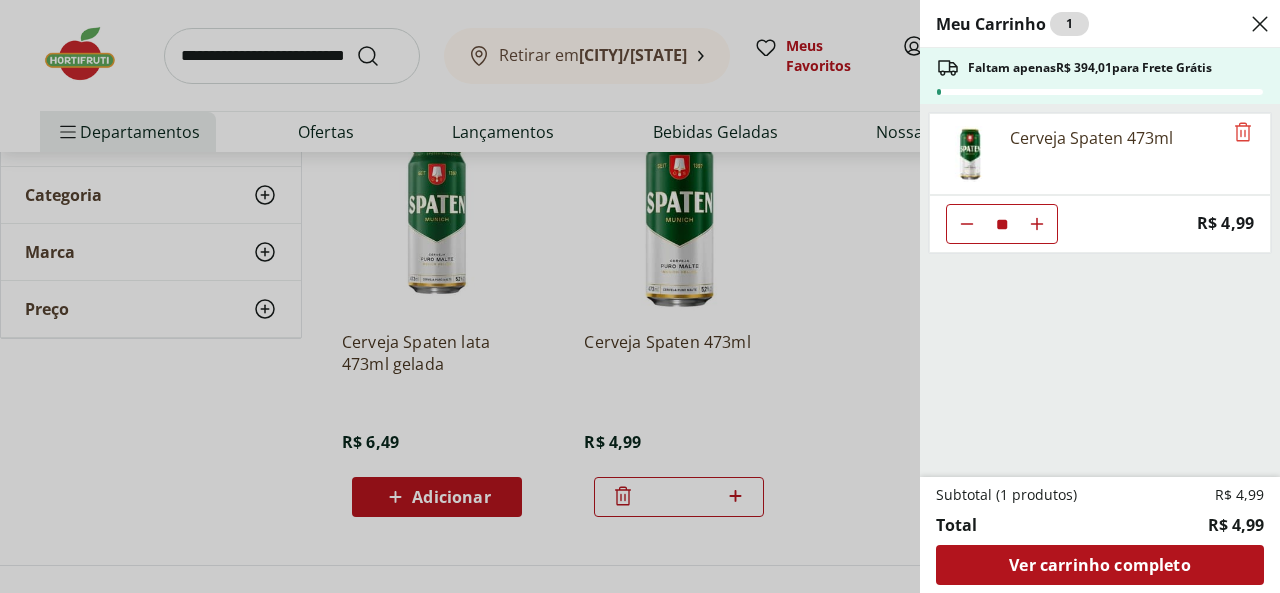click on "Cerveja Spaten 473ml ** Price: R$ [PRICE]" at bounding box center (1098, 290) 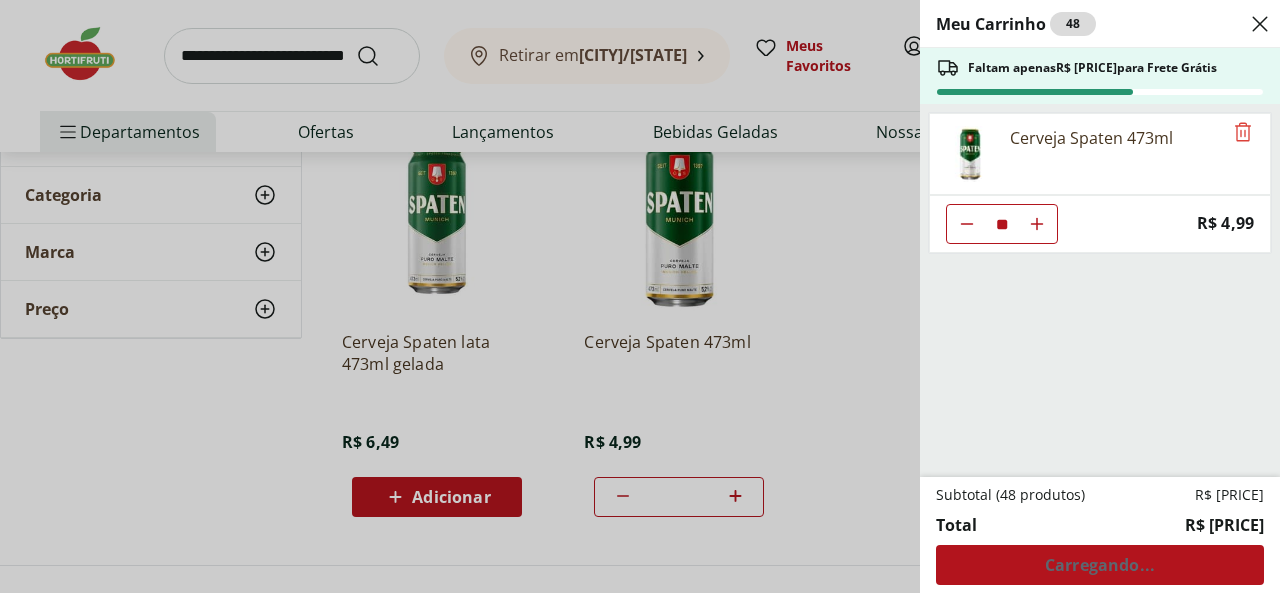 type on "**" 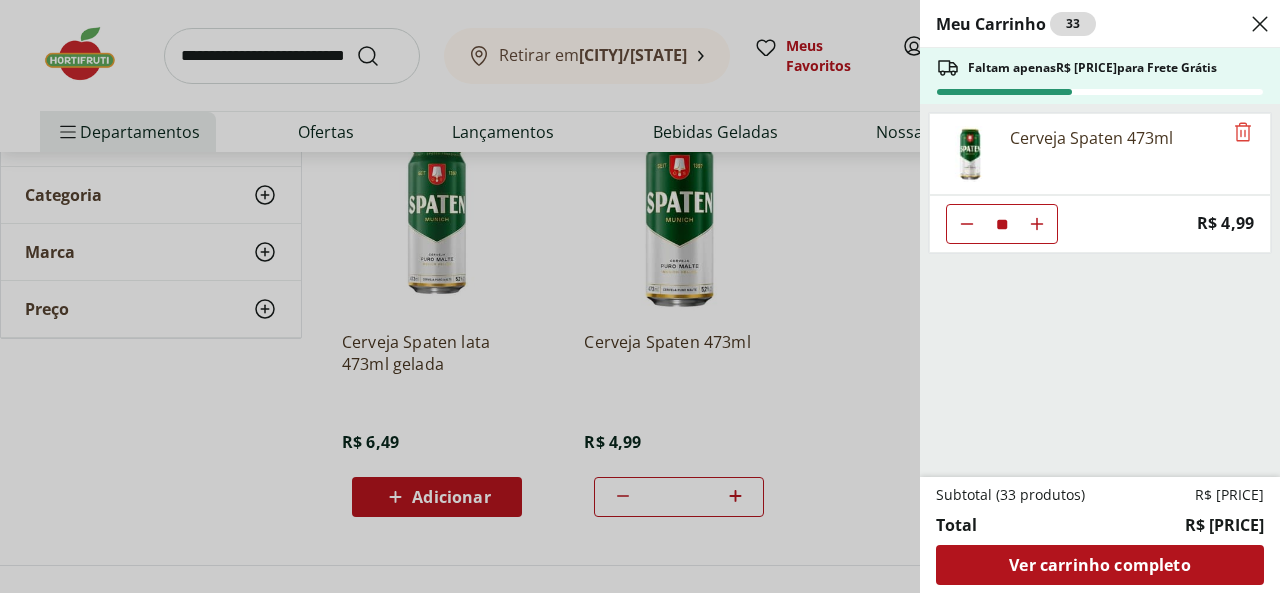click at bounding box center (1037, 224) 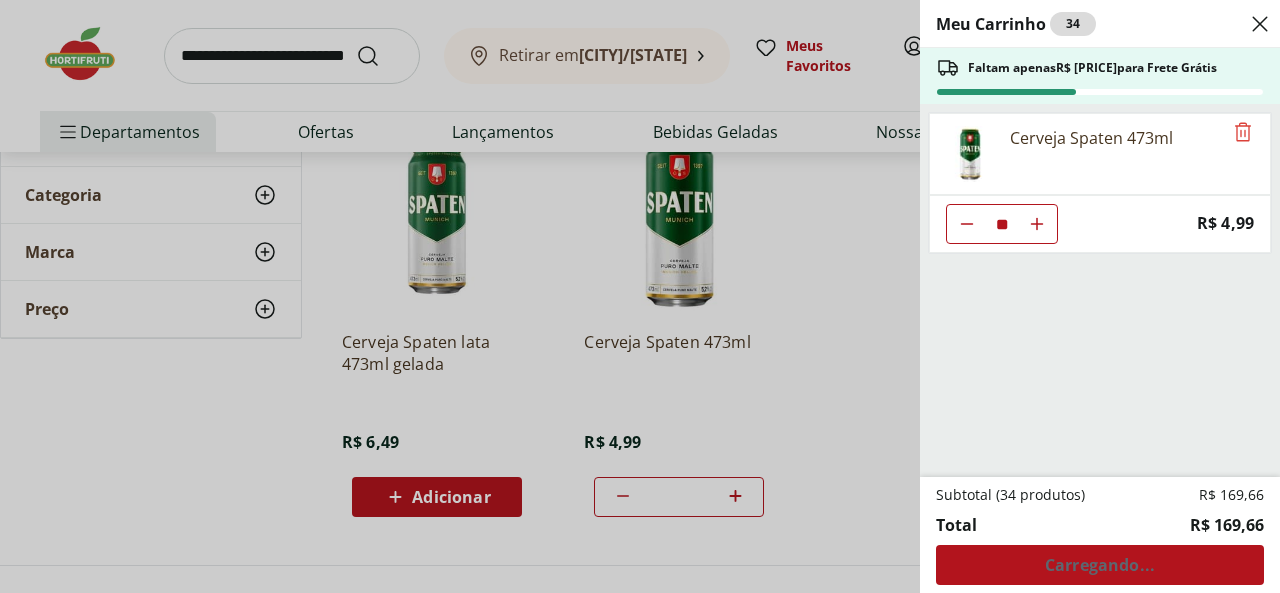 type on "**" 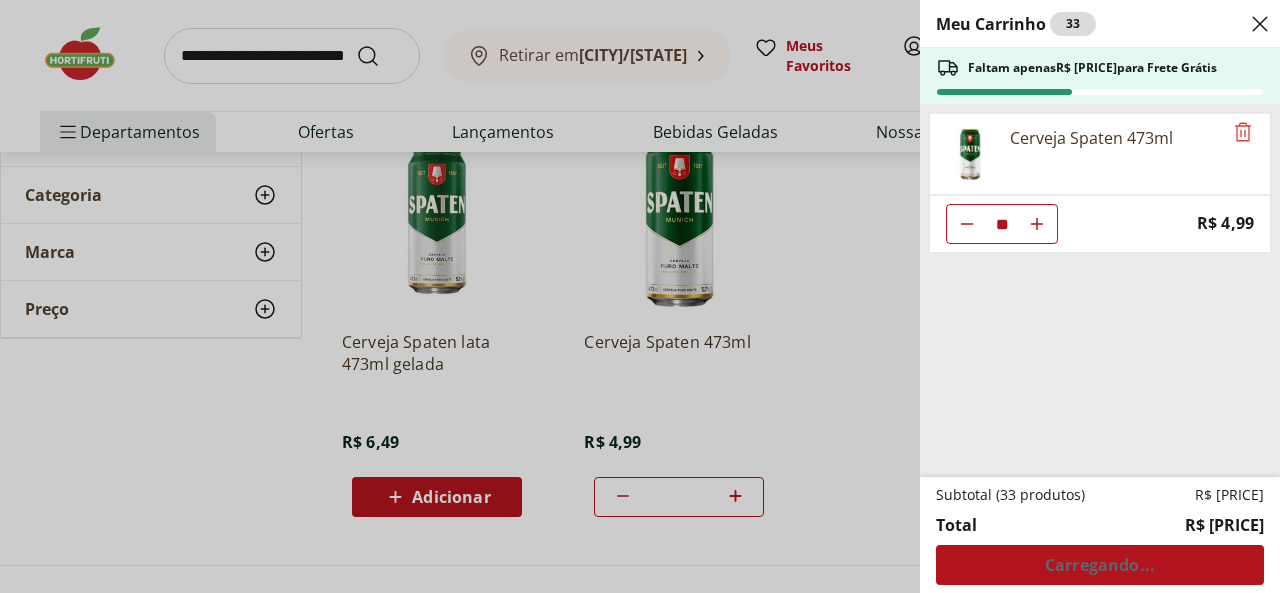 click at bounding box center [1037, 224] 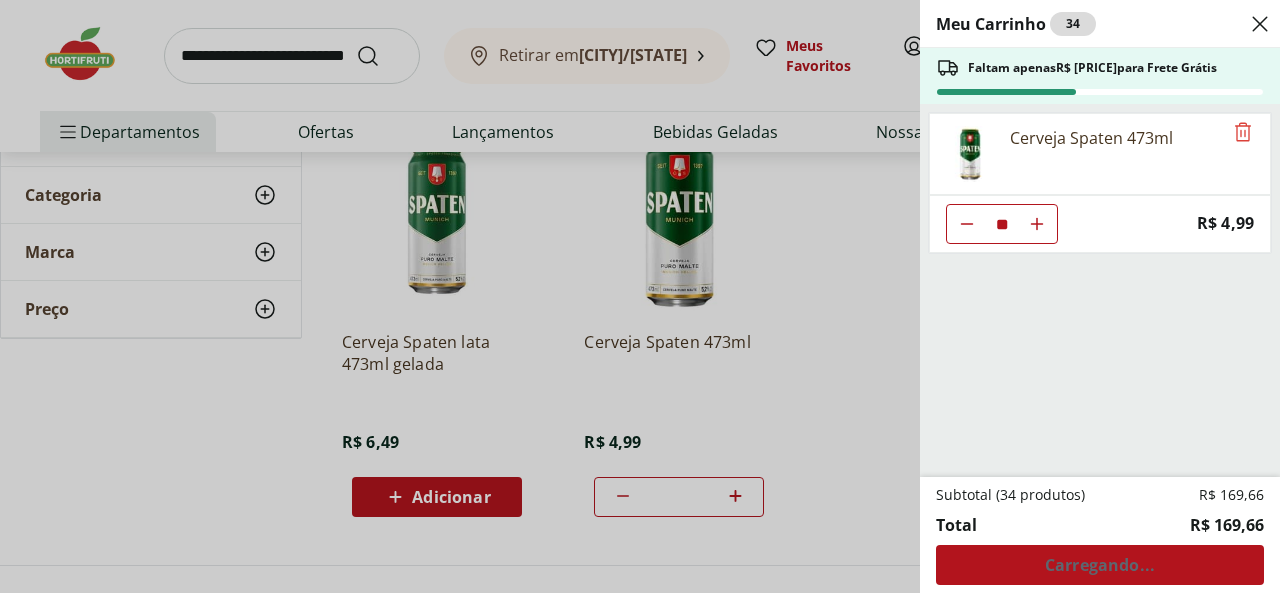 click at bounding box center [1037, 224] 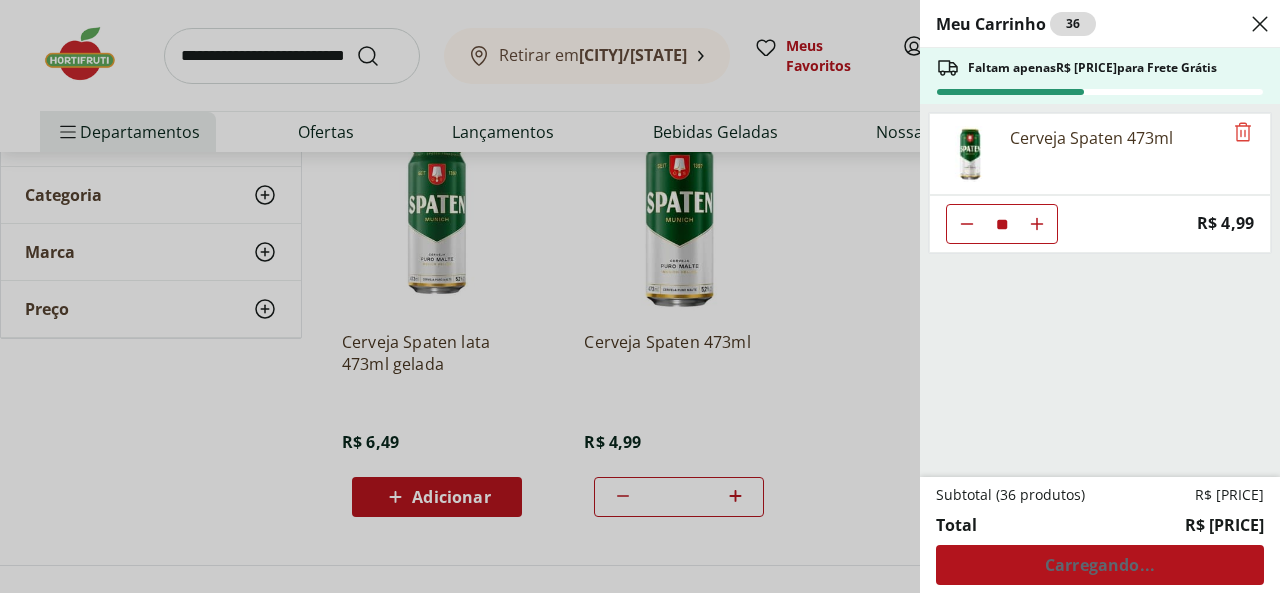click at bounding box center [1037, 224] 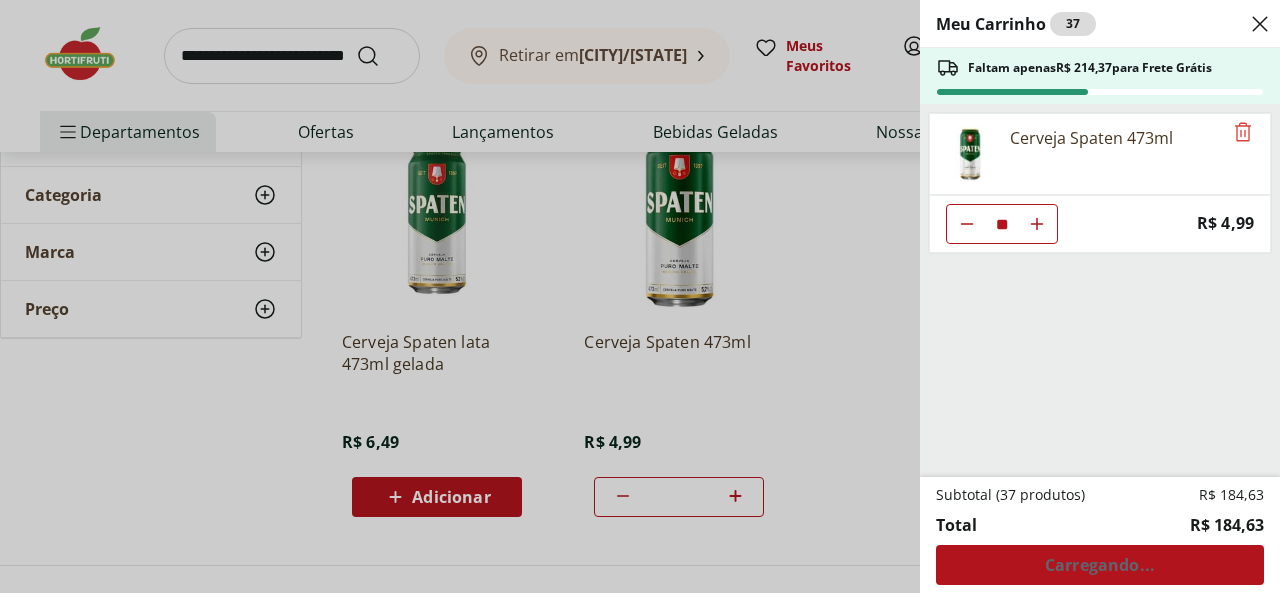 click at bounding box center (1037, 224) 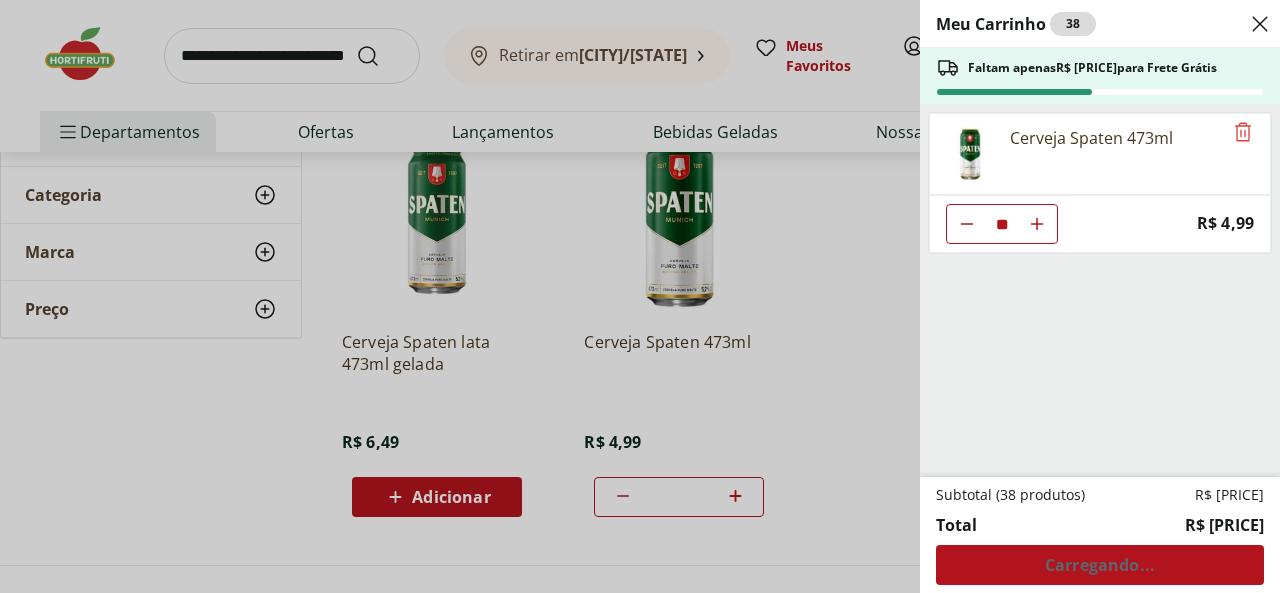 click at bounding box center [1037, 224] 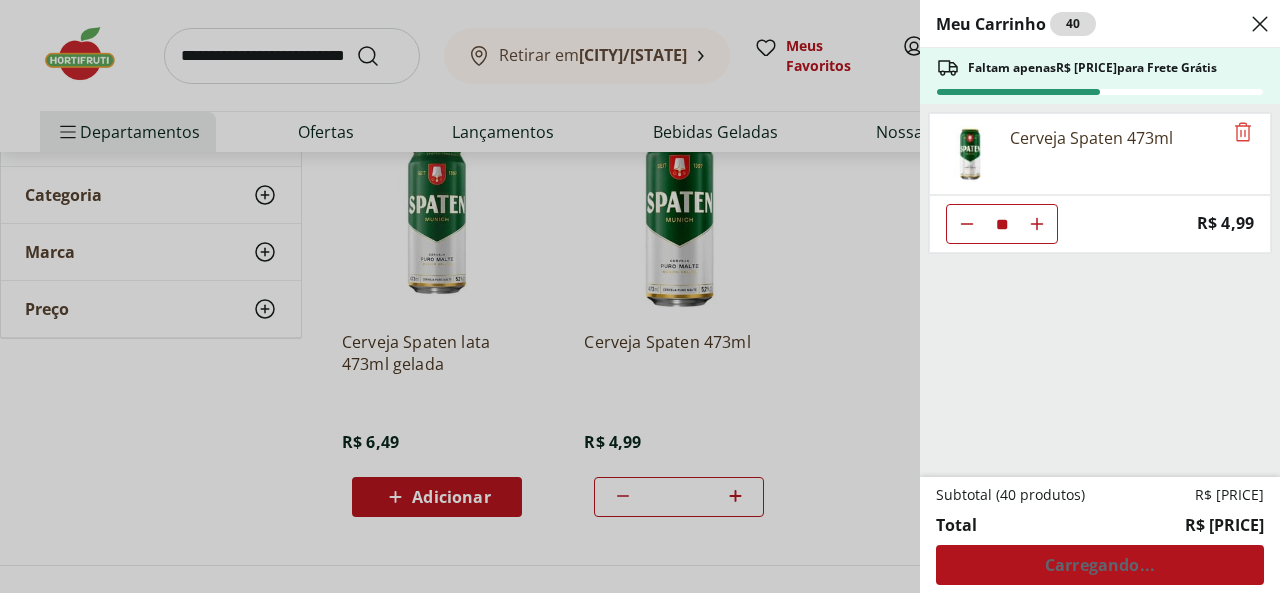 click at bounding box center (1037, 224) 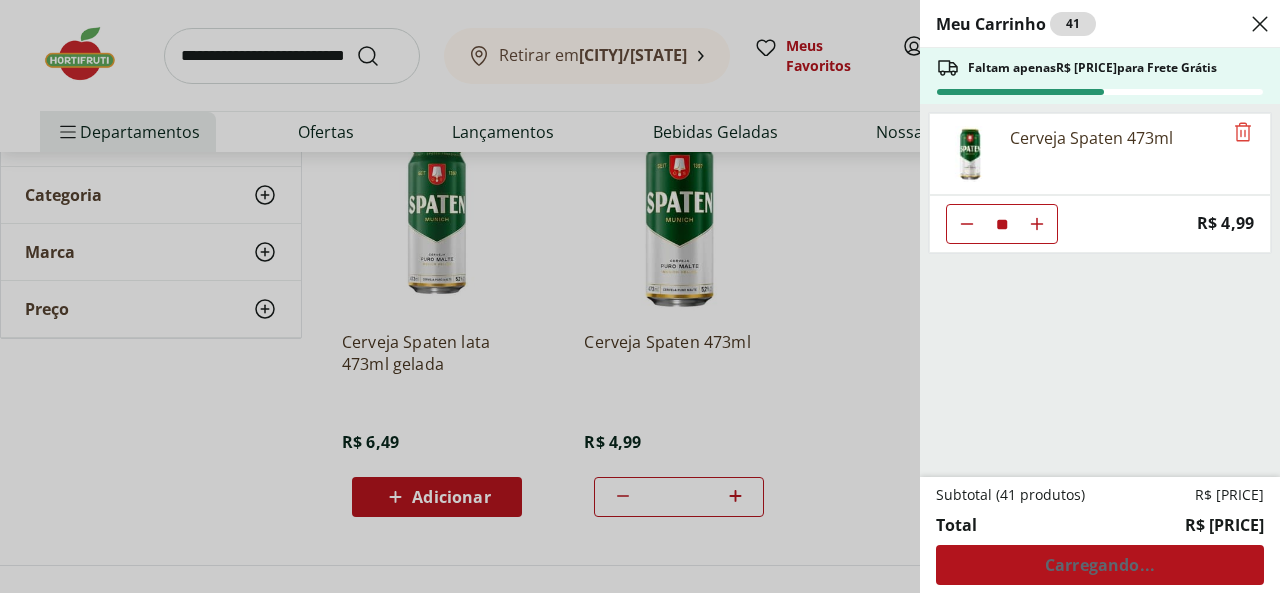 click at bounding box center [1037, 224] 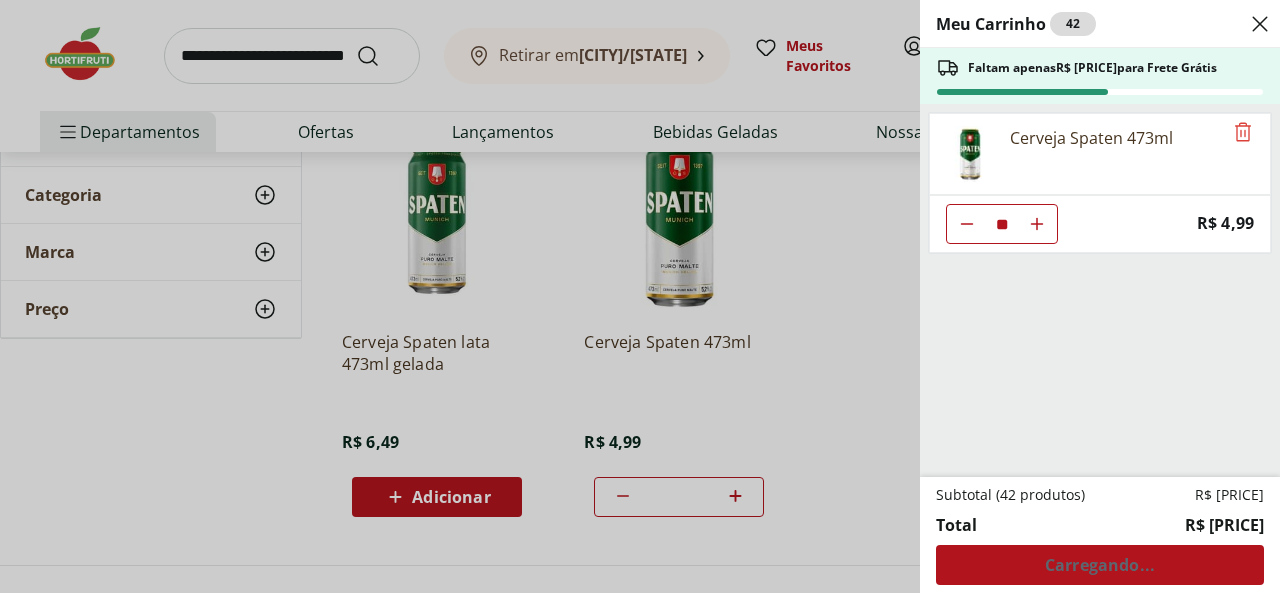 click at bounding box center [1037, 224] 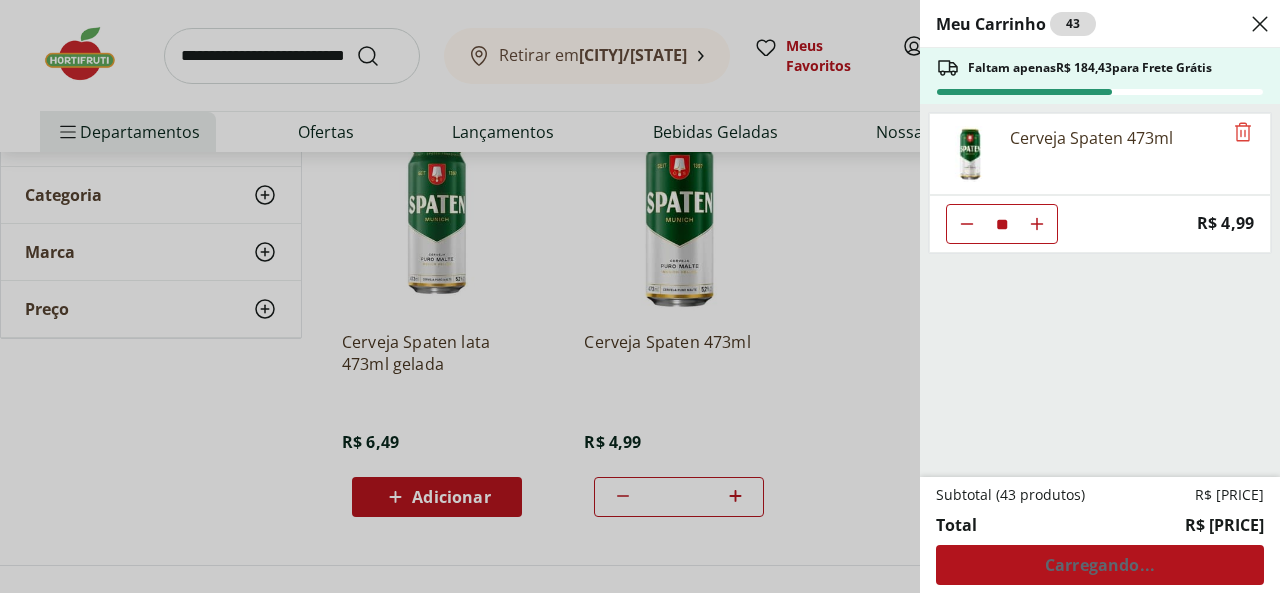 click at bounding box center (1037, 224) 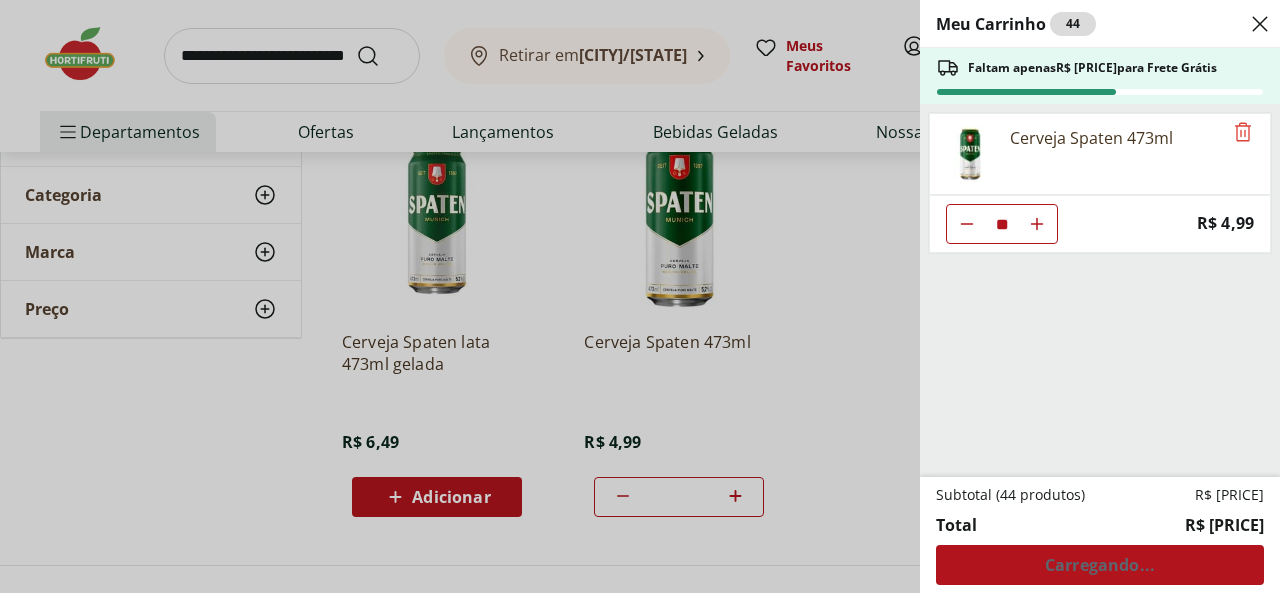 click at bounding box center (1037, 224) 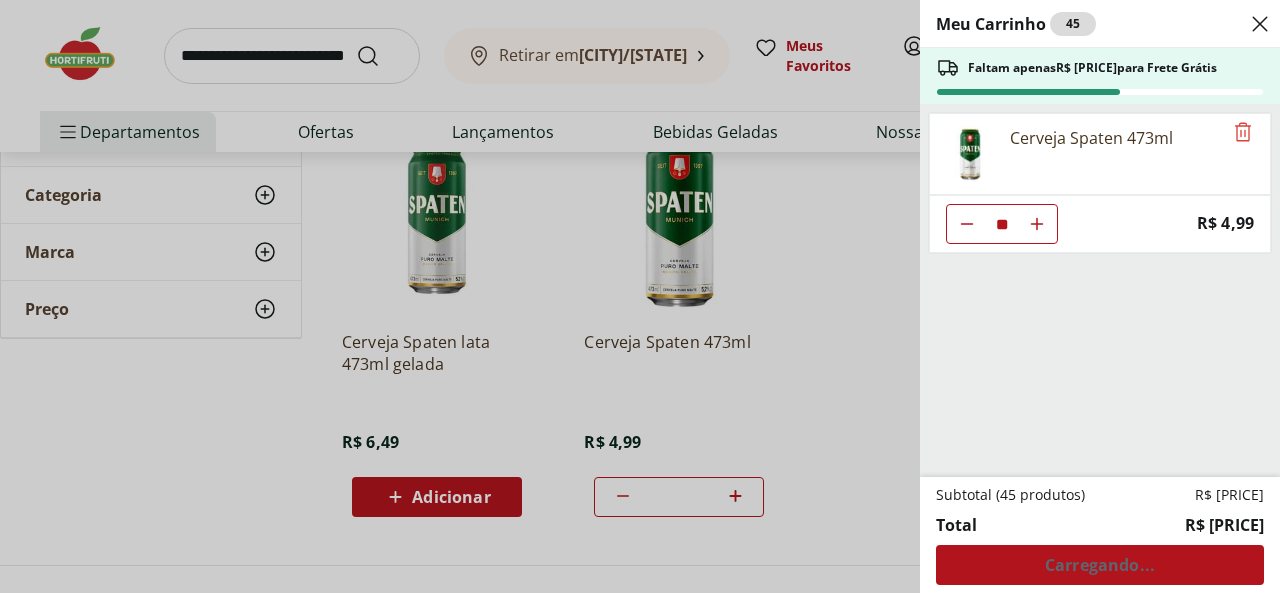 click at bounding box center [1037, 224] 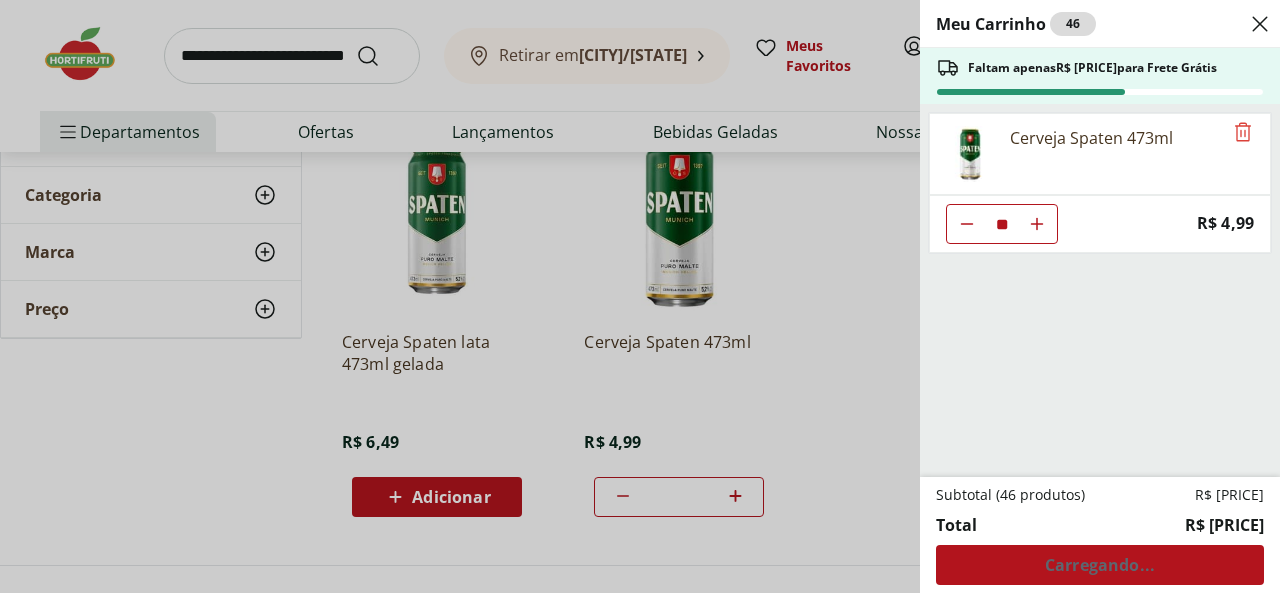 click at bounding box center (1037, 224) 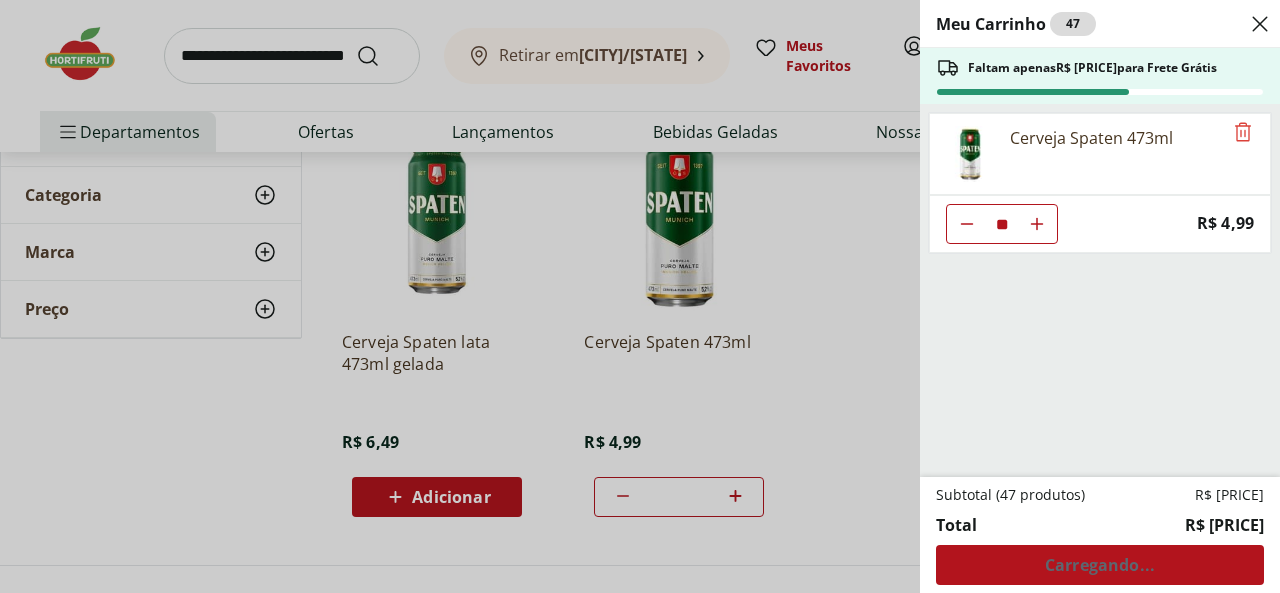 click at bounding box center (1037, 224) 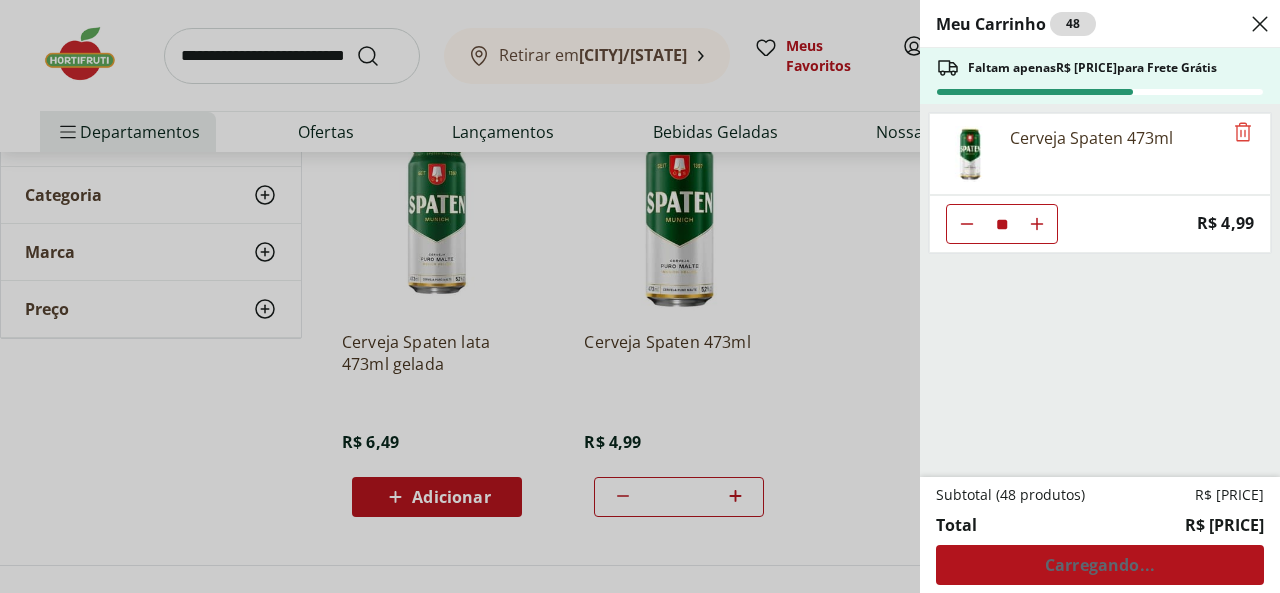 type on "**" 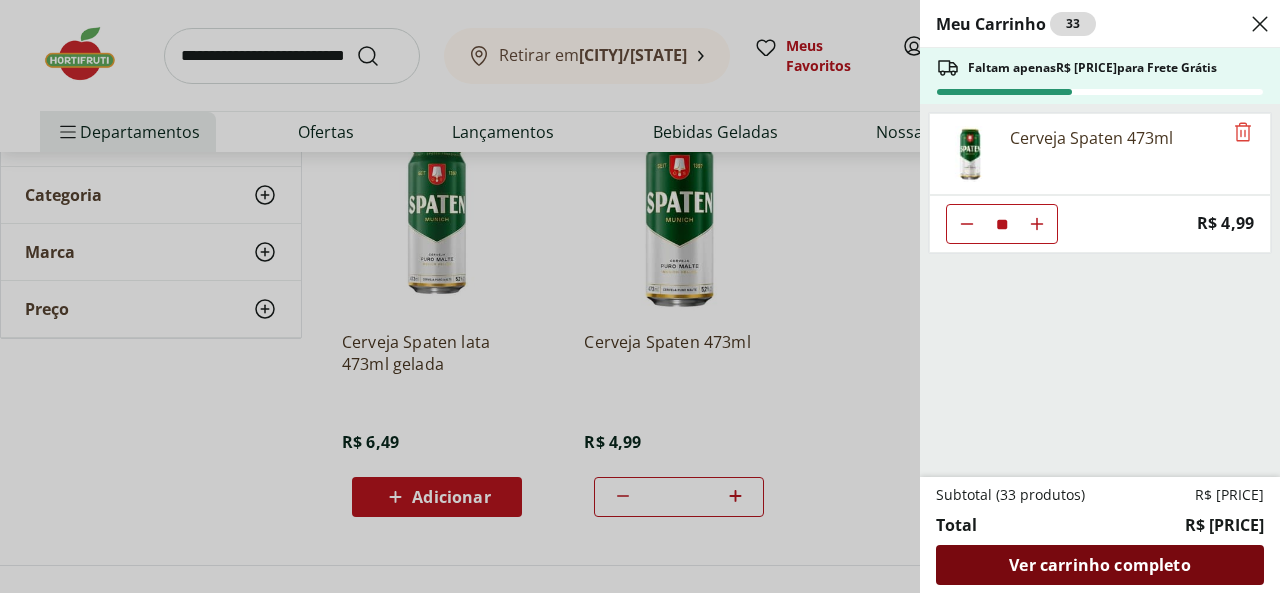 click on "Ver carrinho completo" at bounding box center (1099, 565) 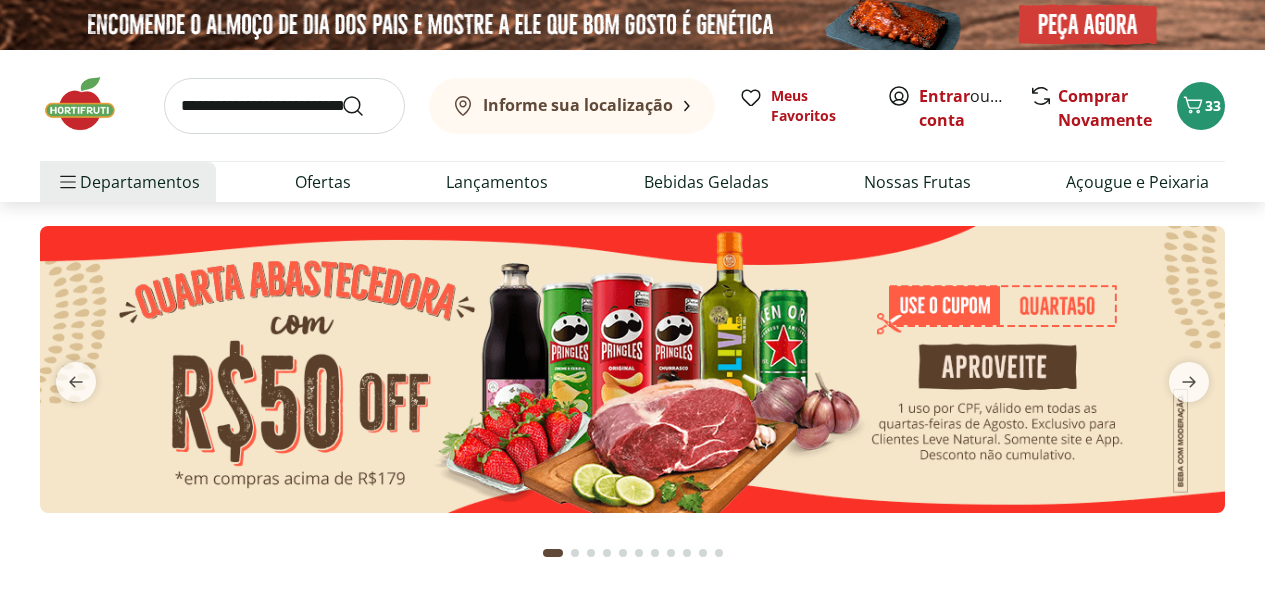 scroll, scrollTop: 0, scrollLeft: 0, axis: both 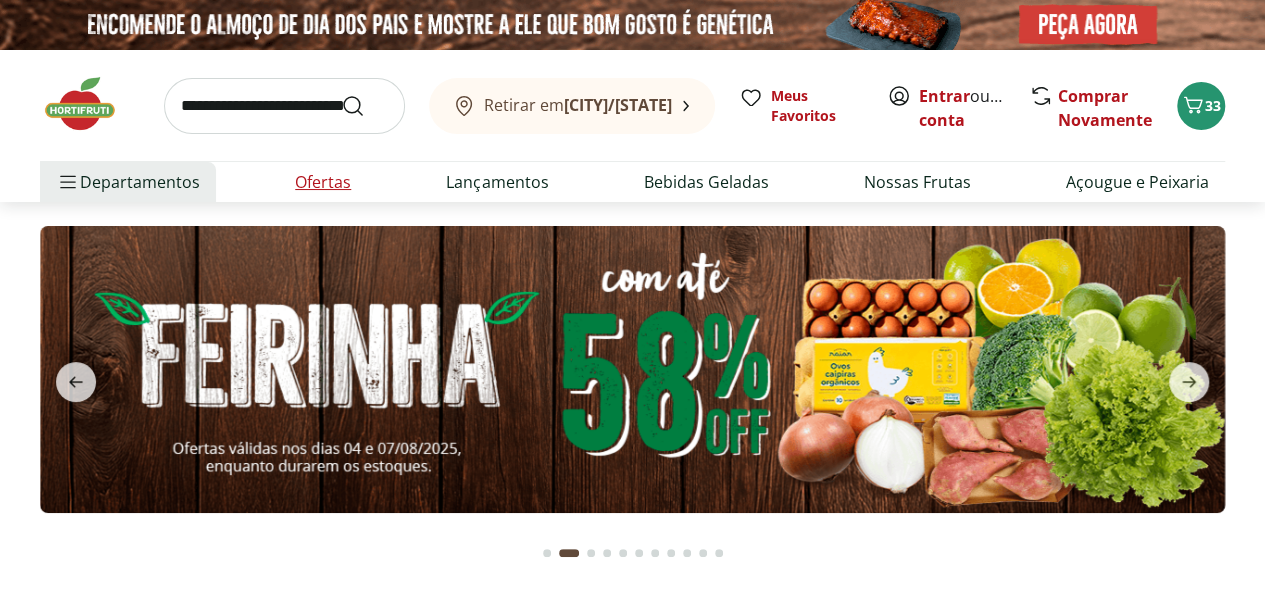 click on "Ofertas" at bounding box center (323, 182) 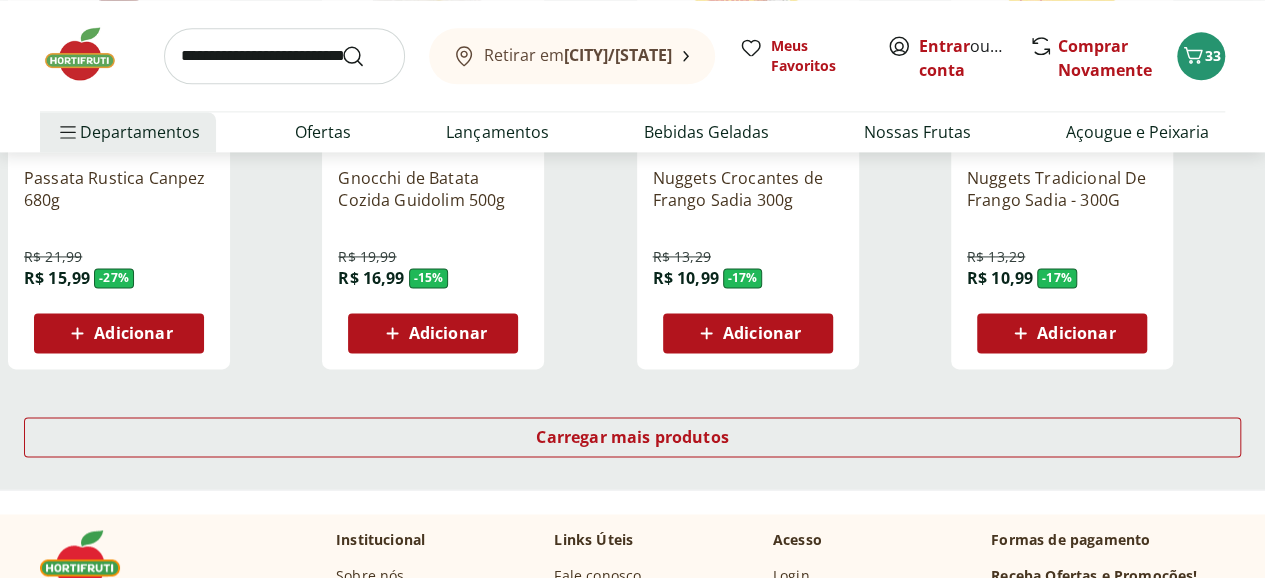 scroll, scrollTop: 1400, scrollLeft: 0, axis: vertical 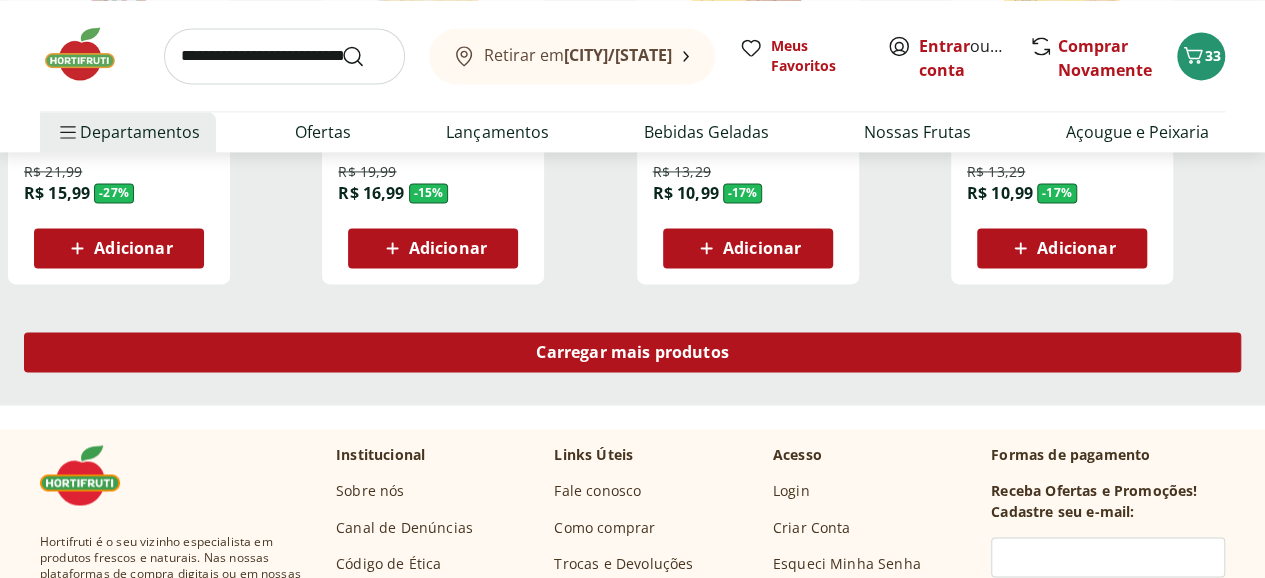 click on "Carregar mais produtos" at bounding box center [632, 352] 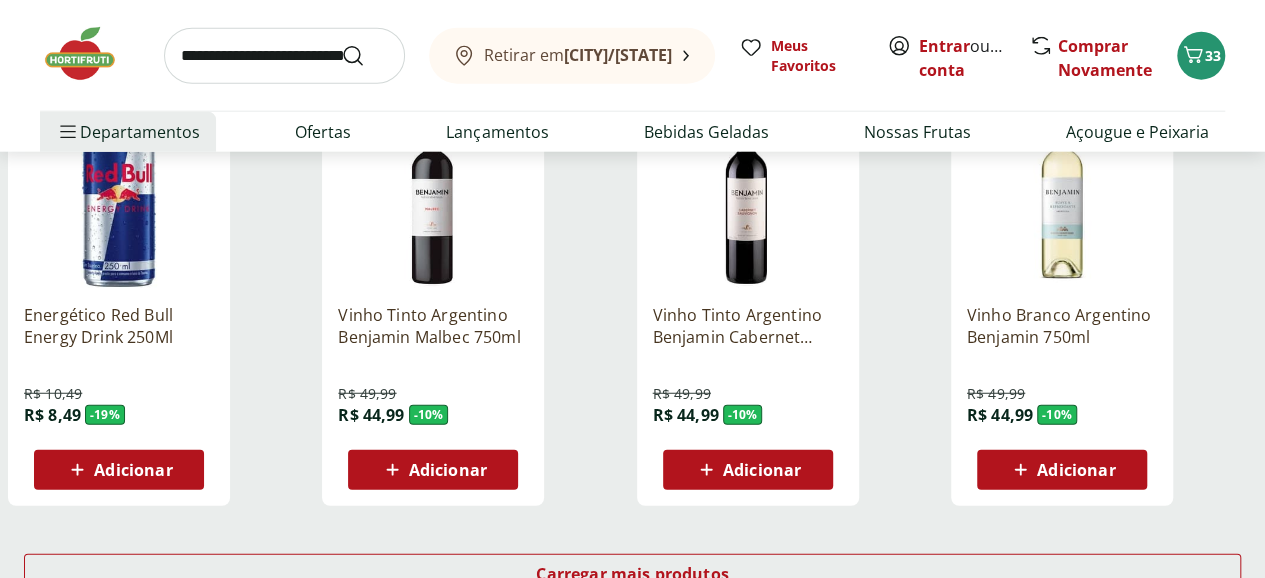 scroll, scrollTop: 2500, scrollLeft: 0, axis: vertical 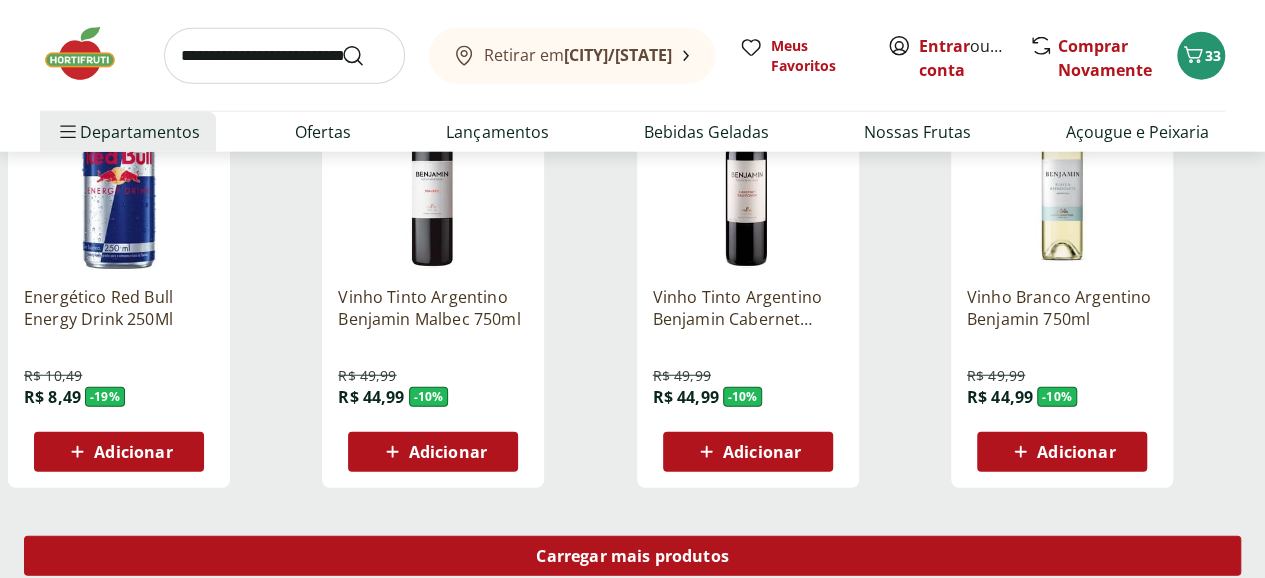 click on "Carregar mais produtos" at bounding box center (632, 556) 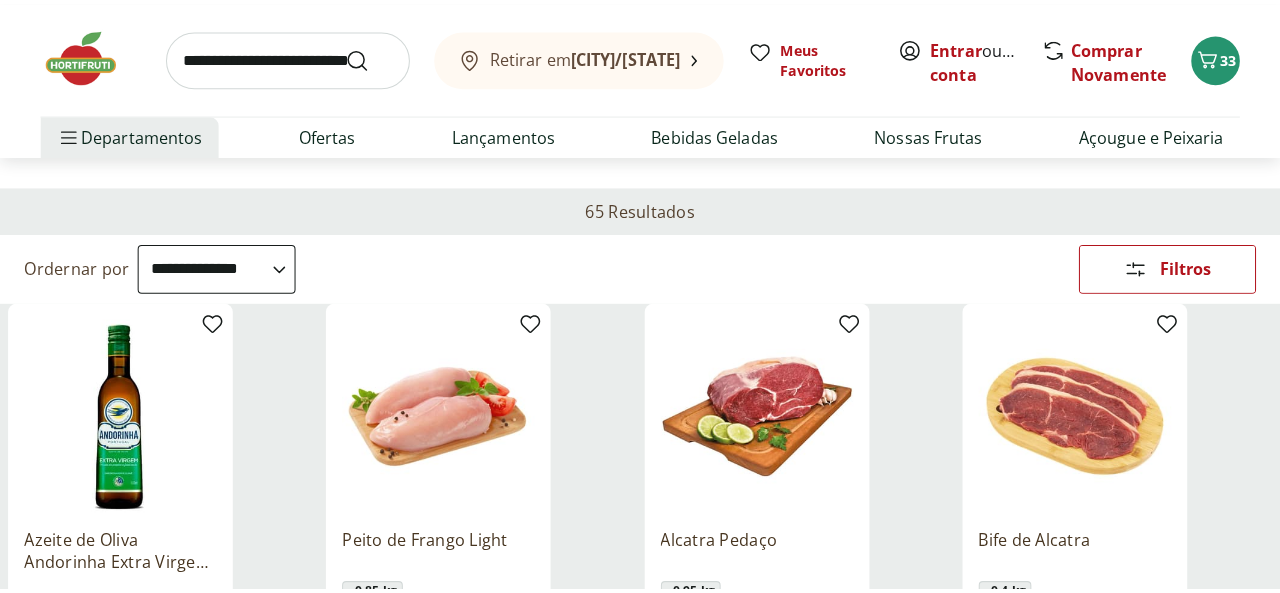 scroll, scrollTop: 200, scrollLeft: 0, axis: vertical 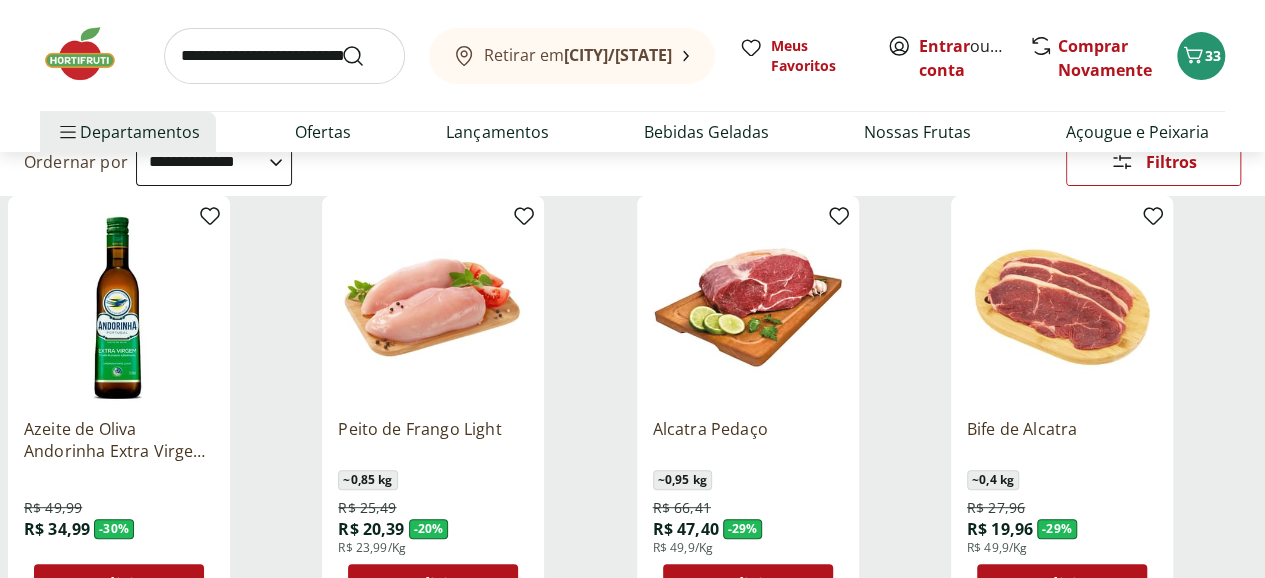 click on "Adicionar" at bounding box center [133, 584] 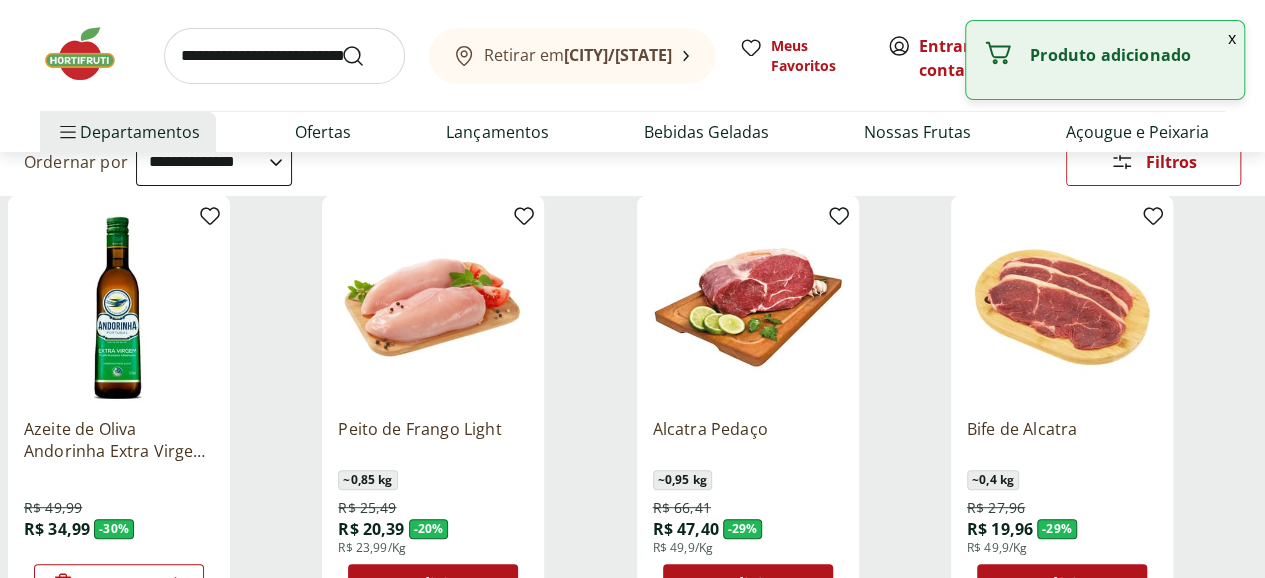 click on "x" at bounding box center [1232, 38] 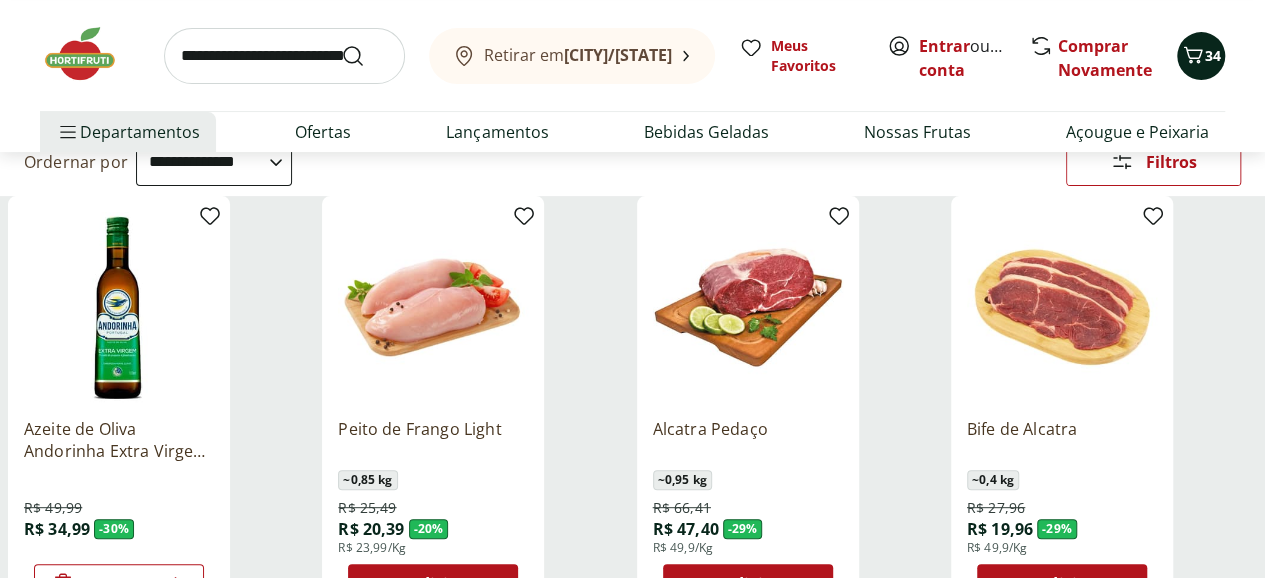 click 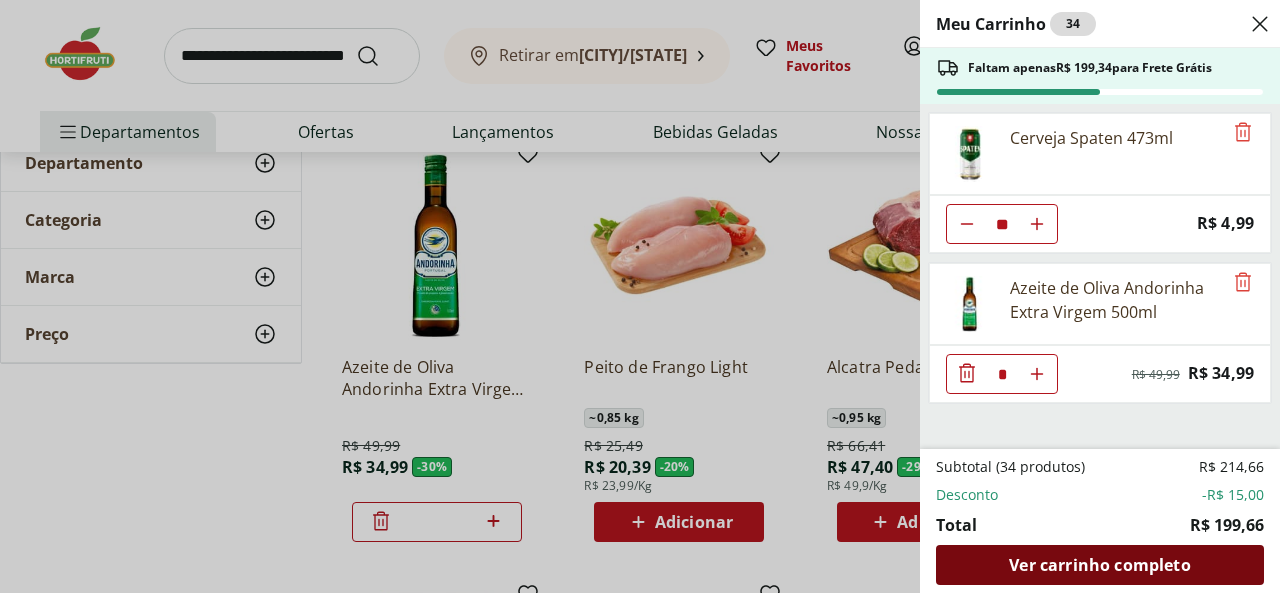 click on "Ver carrinho completo" at bounding box center [1099, 565] 